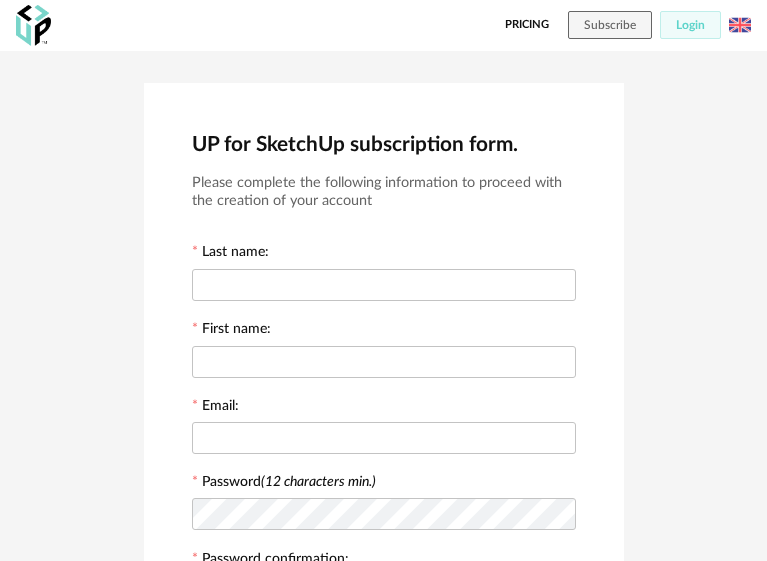 scroll, scrollTop: 0, scrollLeft: 0, axis: both 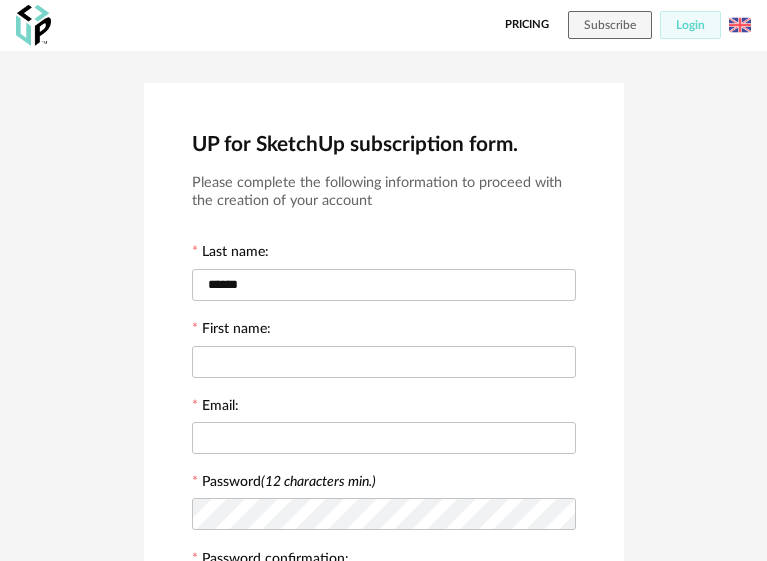 type on "******" 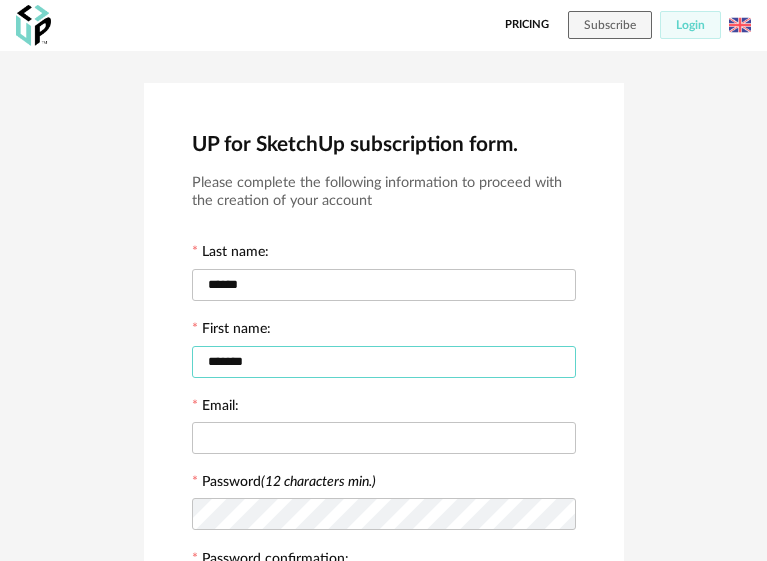 type on "*******" 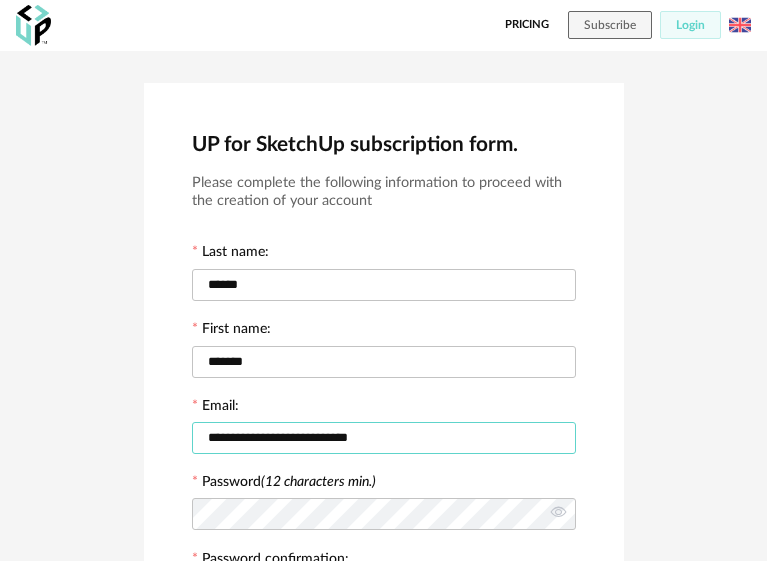 click on "**********" at bounding box center [384, 438] 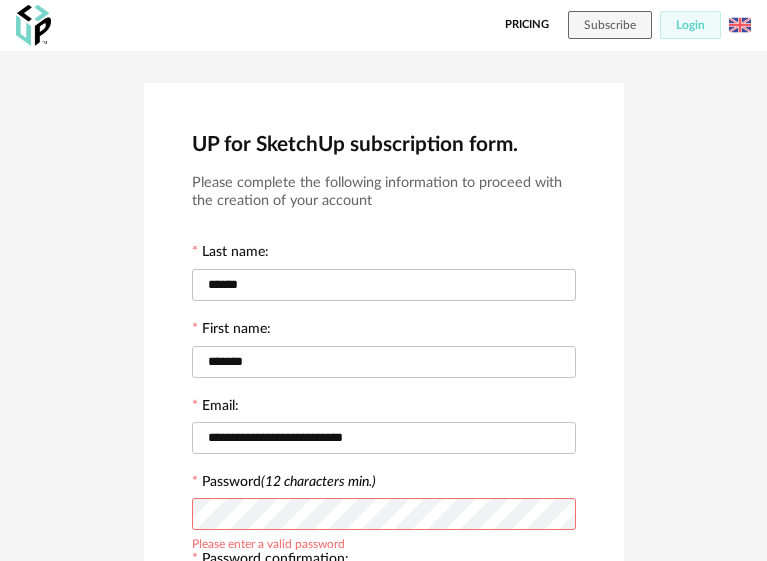 click at bounding box center [384, 514] 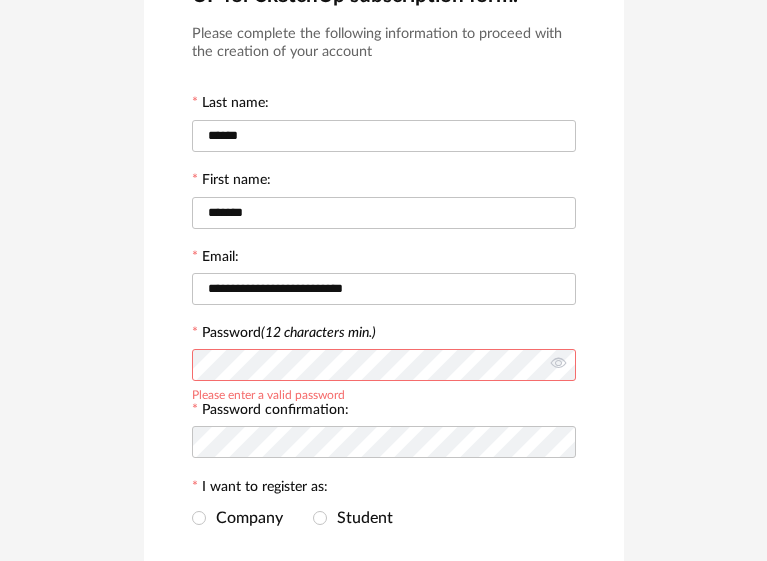 scroll, scrollTop: 200, scrollLeft: 0, axis: vertical 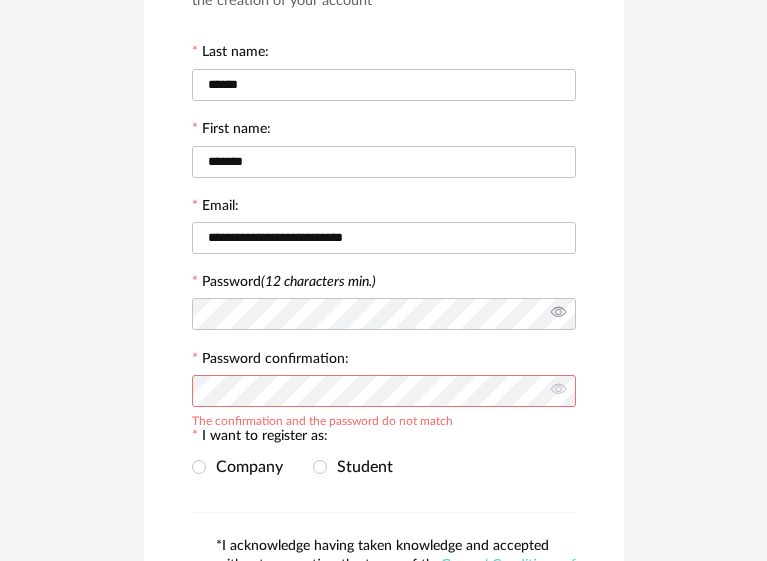 click at bounding box center [558, 314] 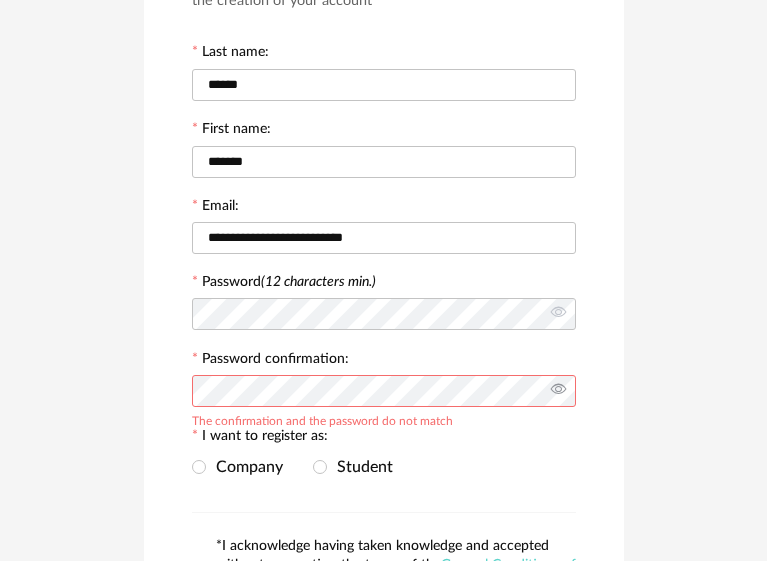 click at bounding box center [558, 391] 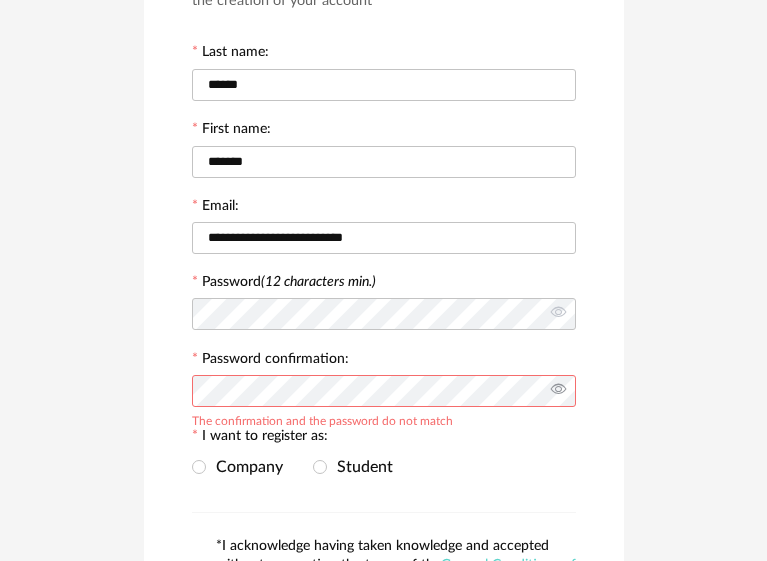 click at bounding box center (558, 391) 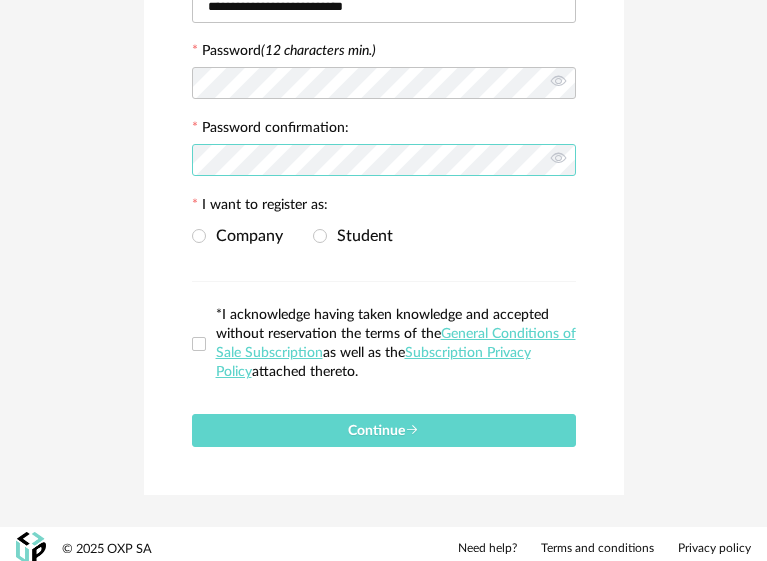 scroll, scrollTop: 435, scrollLeft: 0, axis: vertical 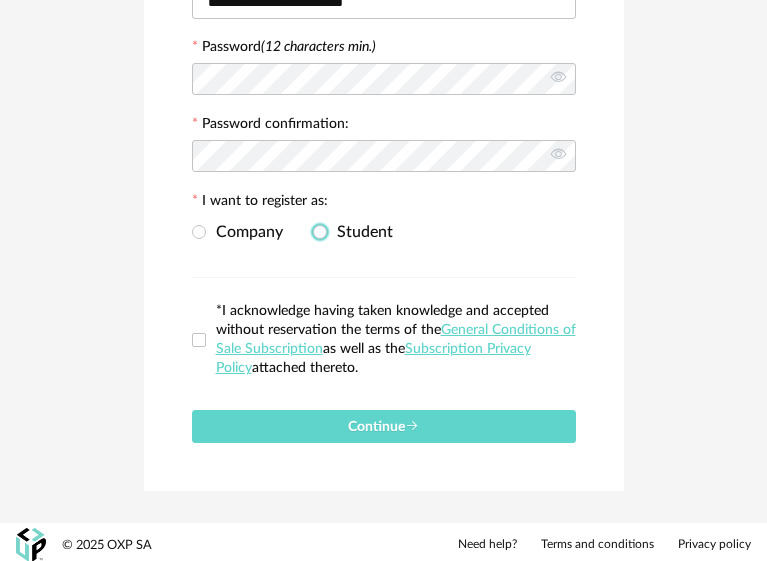 click on "Student" at bounding box center [353, 232] 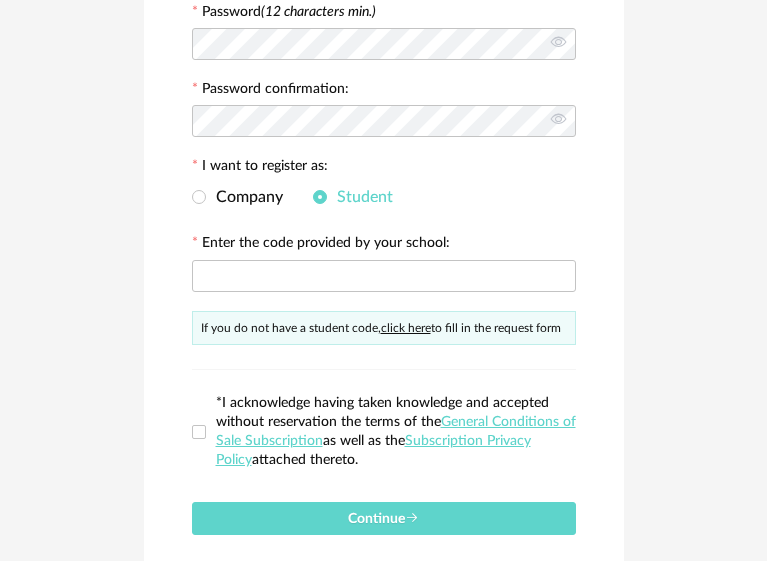 scroll, scrollTop: 535, scrollLeft: 0, axis: vertical 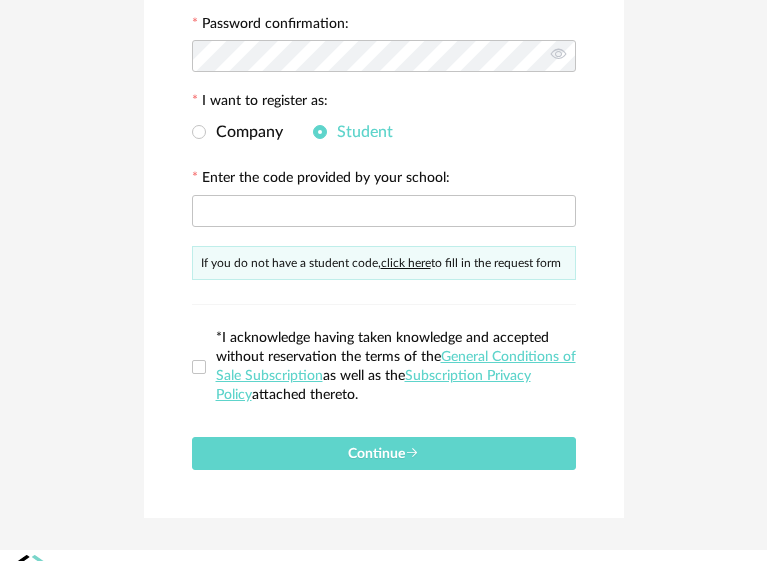 click on "Company   Student" at bounding box center [384, 133] 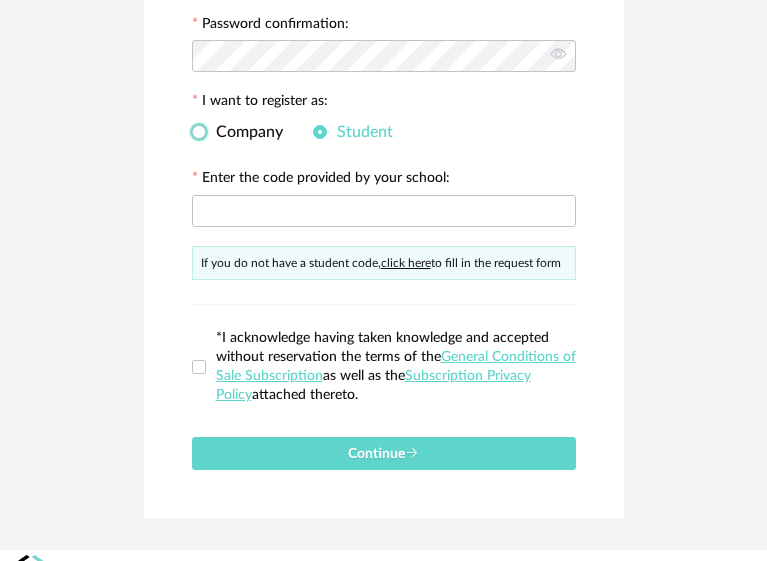 click on "Company" at bounding box center (244, 132) 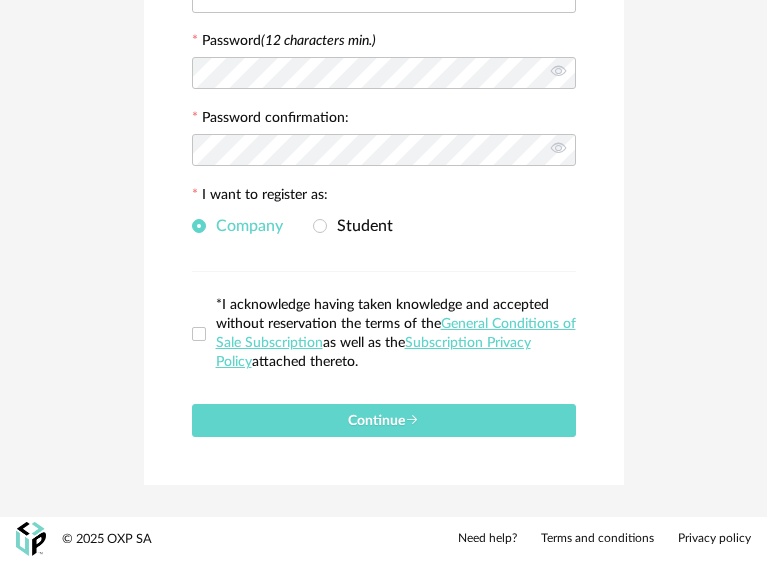 scroll, scrollTop: 435, scrollLeft: 0, axis: vertical 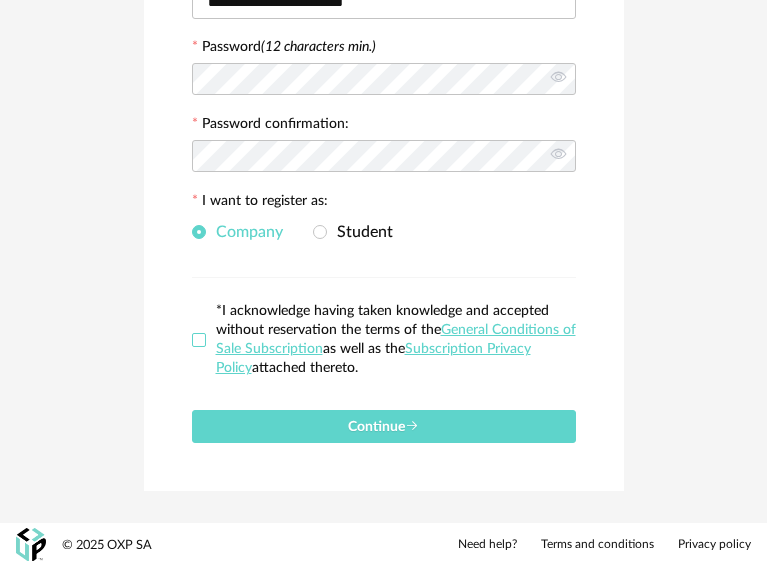 click at bounding box center (199, 340) 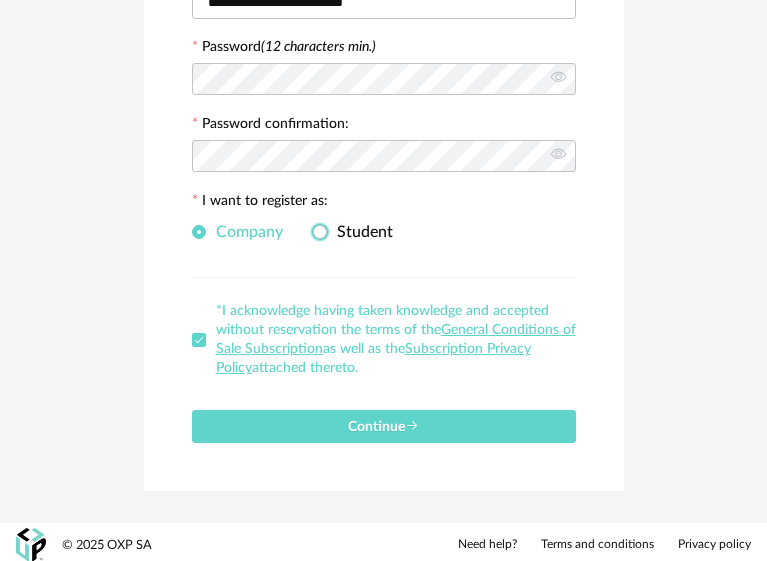 click on "Student" at bounding box center (360, 232) 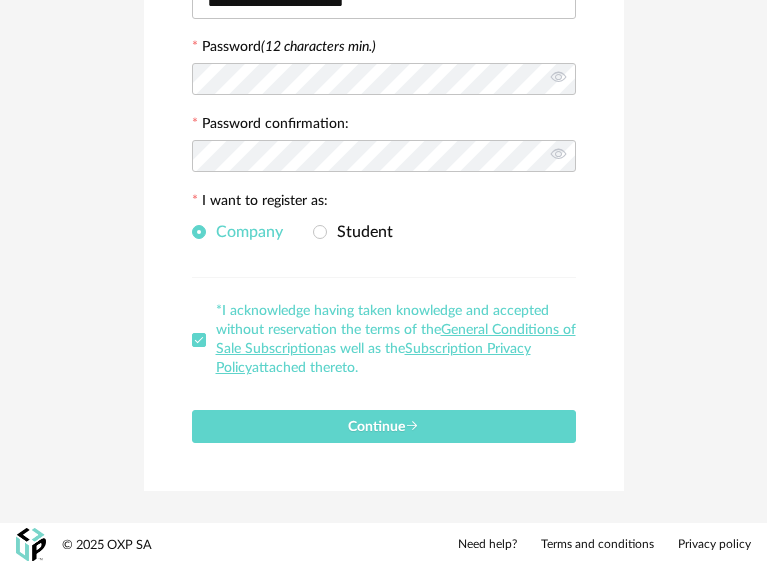 scroll, scrollTop: 535, scrollLeft: 0, axis: vertical 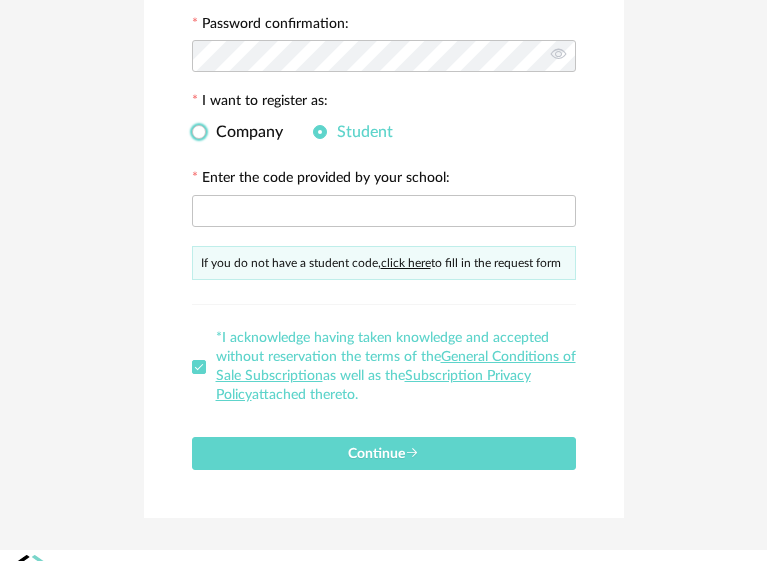 click on "Company" at bounding box center (237, 132) 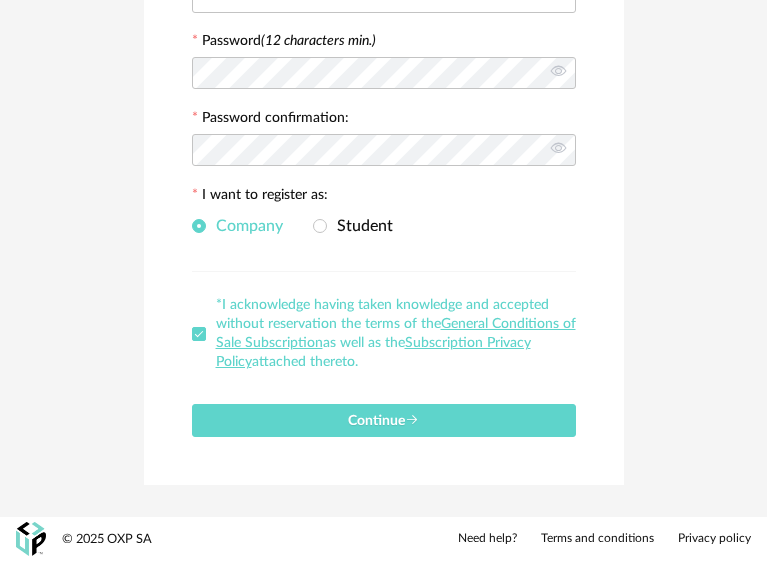 scroll, scrollTop: 435, scrollLeft: 0, axis: vertical 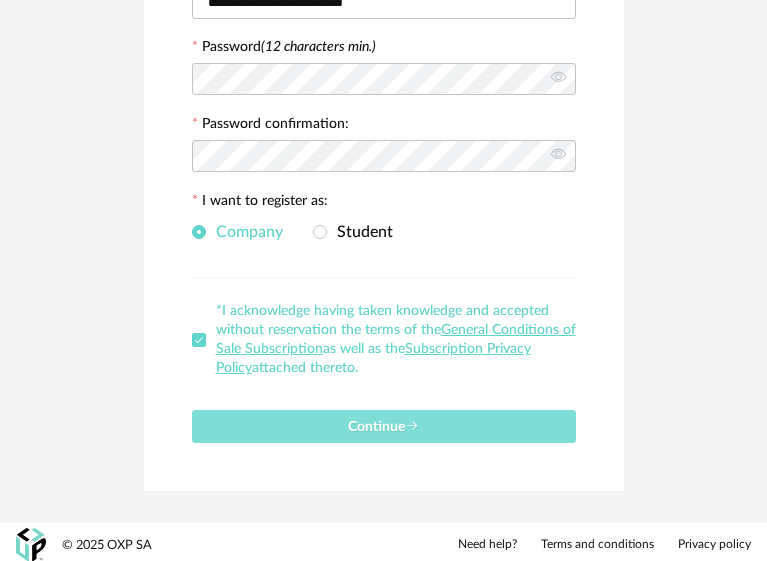 click on "Continue" at bounding box center (383, 427) 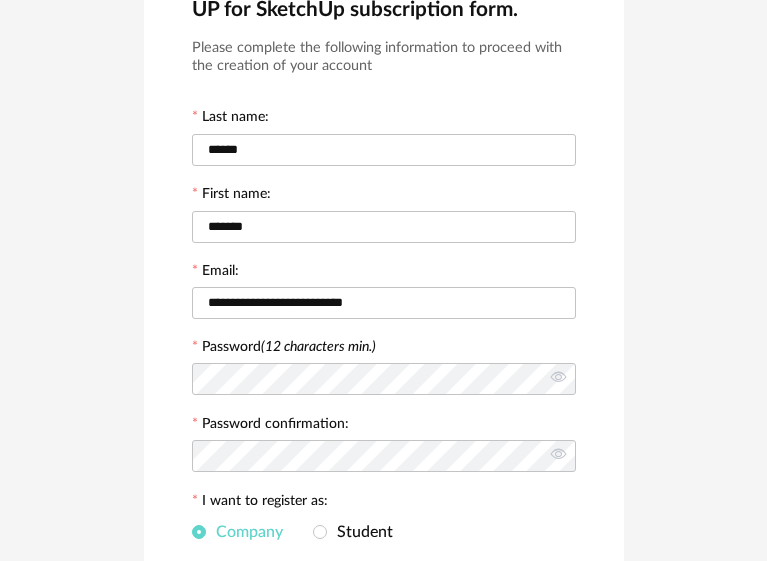 scroll, scrollTop: 435, scrollLeft: 0, axis: vertical 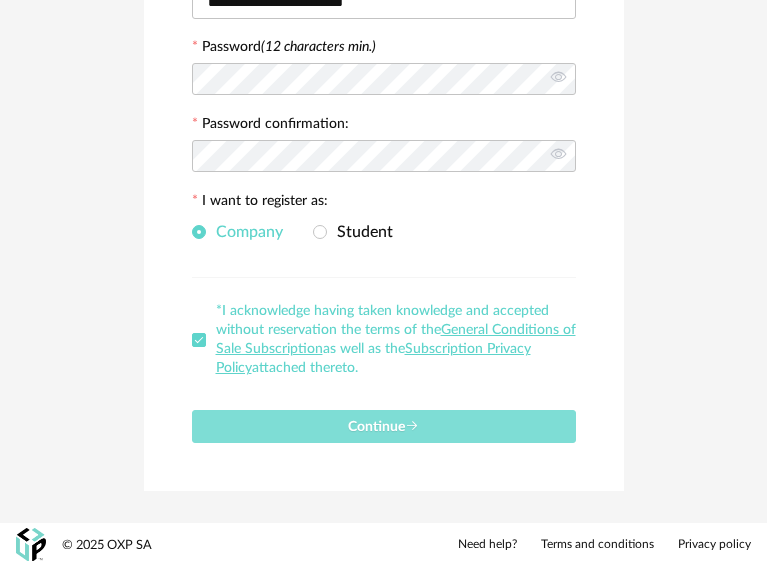 click on "Continue" at bounding box center [383, 427] 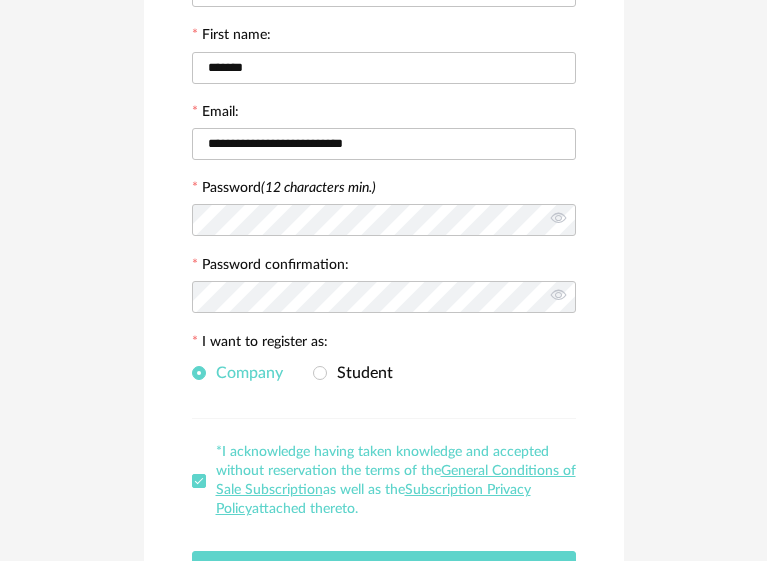 scroll, scrollTop: 435, scrollLeft: 0, axis: vertical 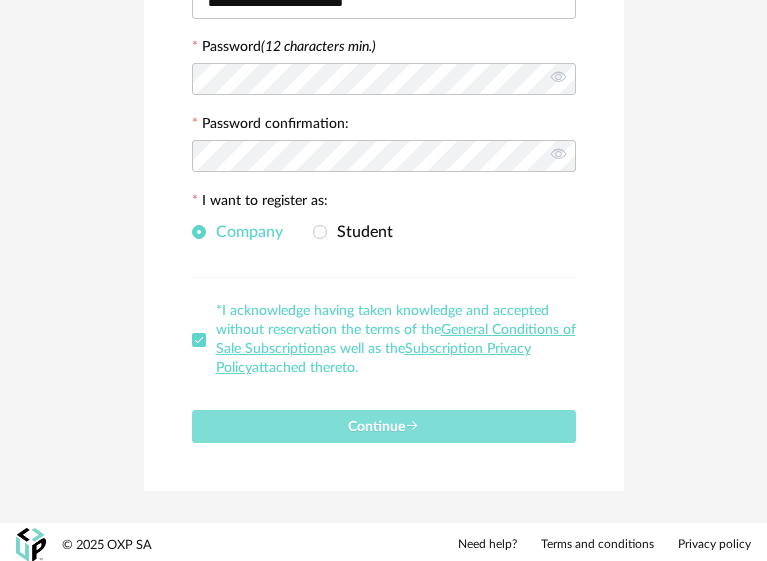 click at bounding box center [412, 426] 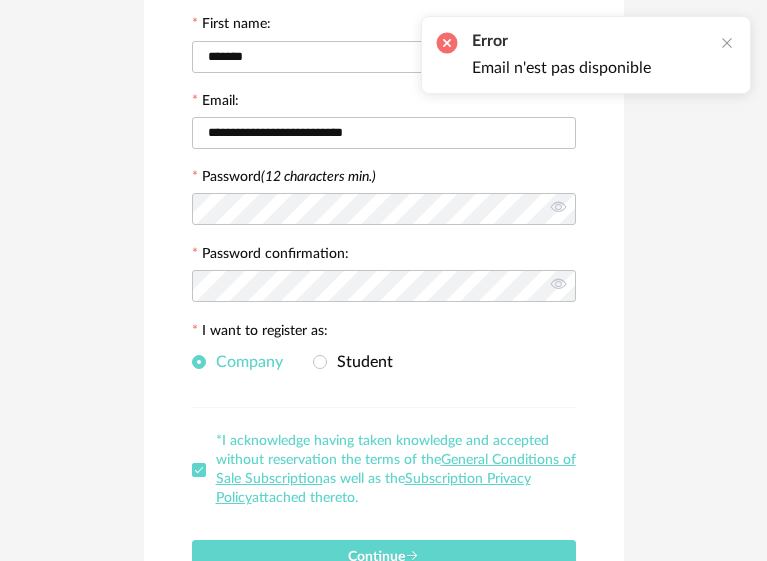 scroll, scrollTop: 235, scrollLeft: 0, axis: vertical 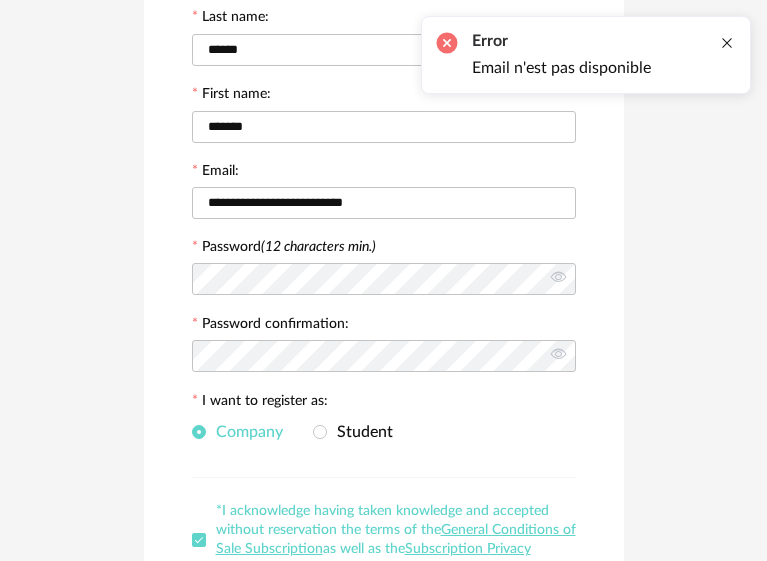 click at bounding box center (727, 43) 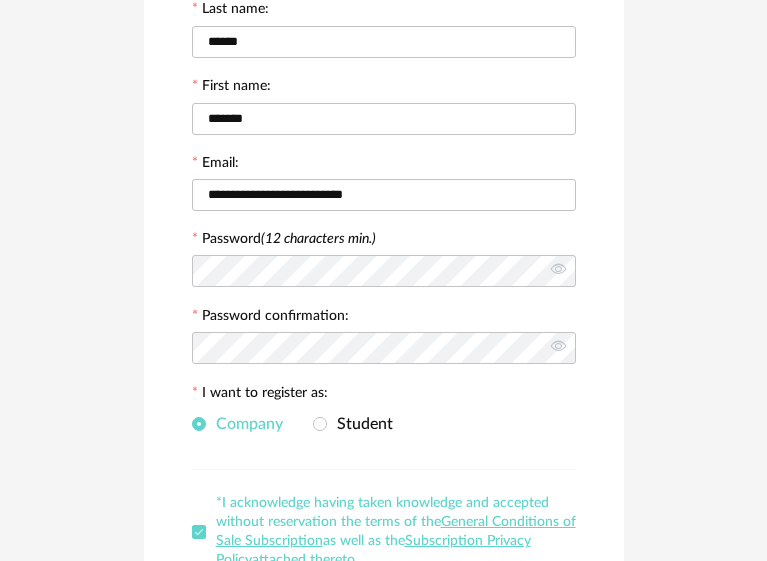 scroll, scrollTop: 235, scrollLeft: 0, axis: vertical 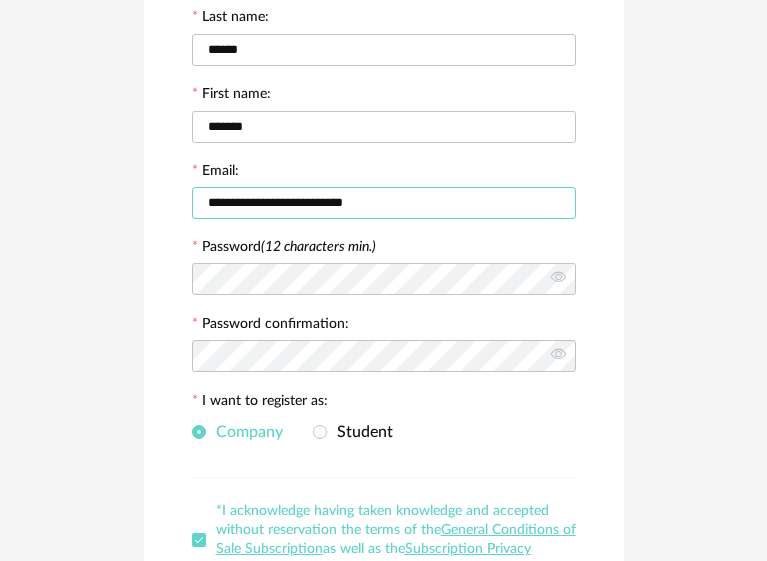 click on "**********" at bounding box center [384, 203] 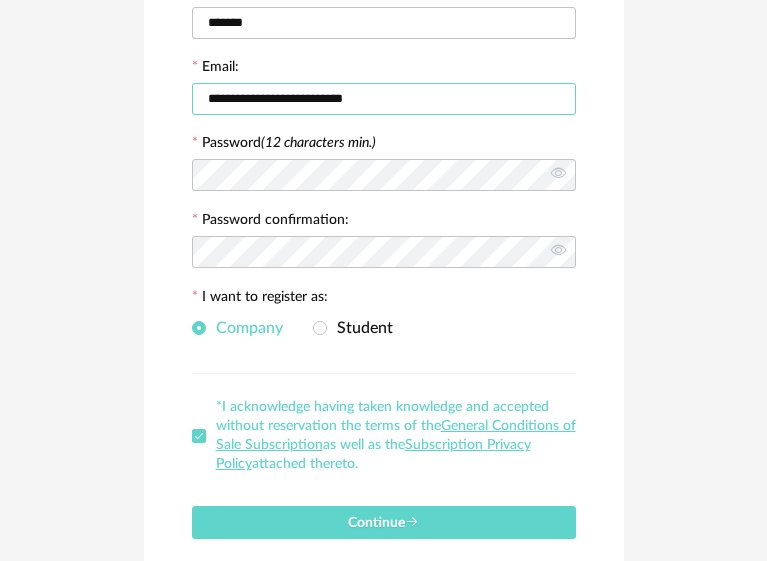 scroll, scrollTop: 335, scrollLeft: 0, axis: vertical 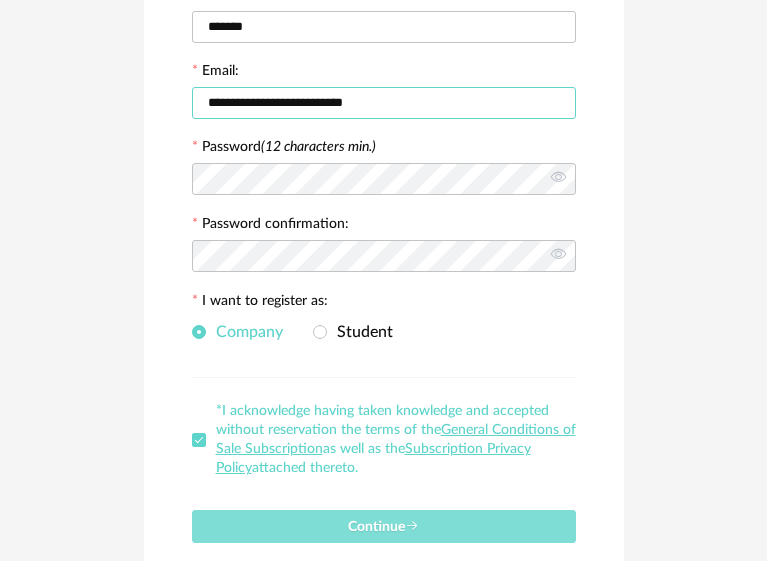 type on "**********" 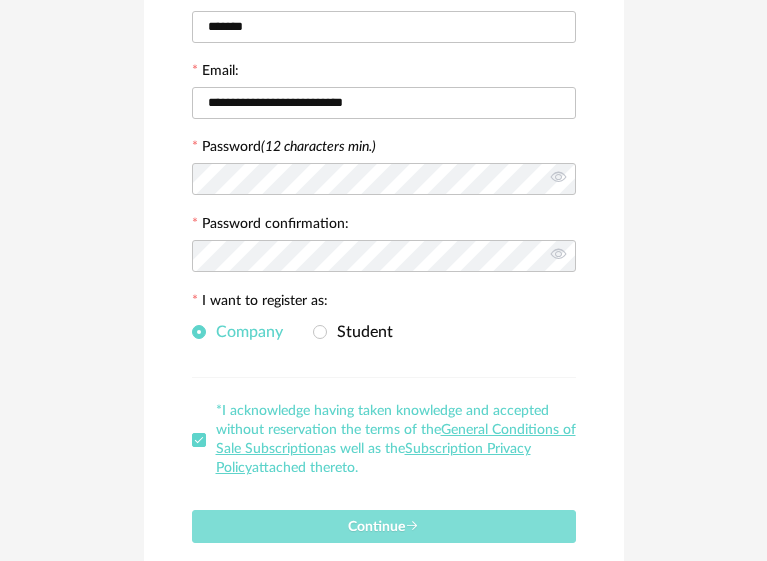 click on "Continue" at bounding box center [383, 527] 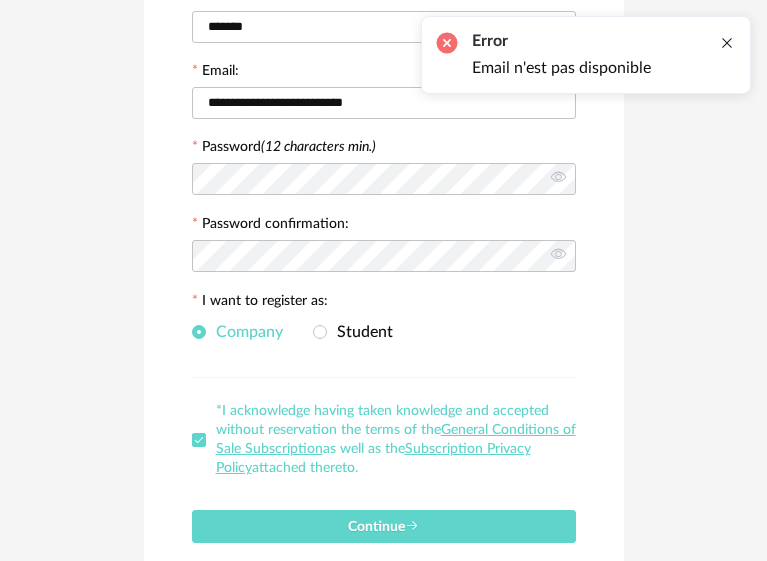 click at bounding box center [727, 43] 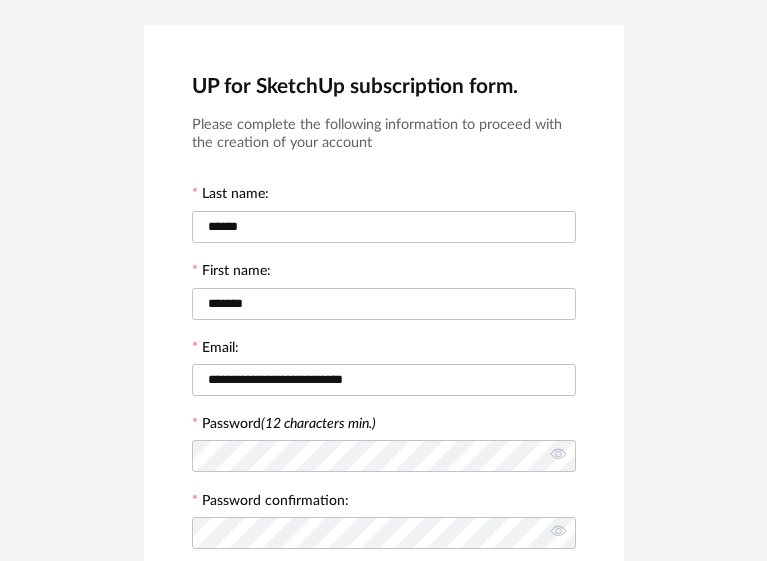 scroll, scrollTop: 0, scrollLeft: 0, axis: both 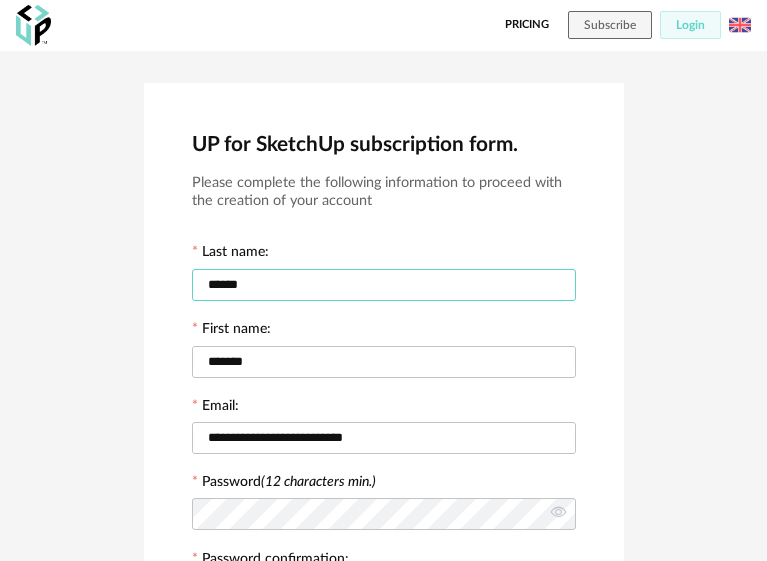 click on "******" at bounding box center [384, 285] 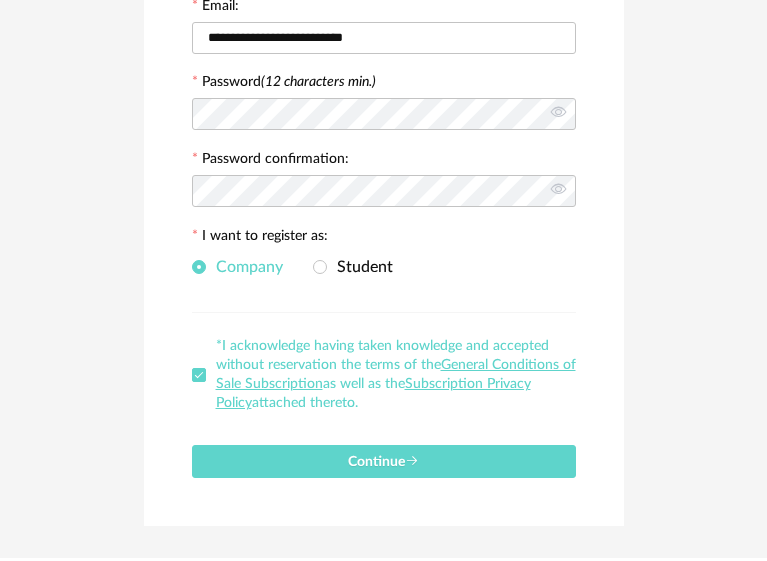 scroll, scrollTop: 435, scrollLeft: 0, axis: vertical 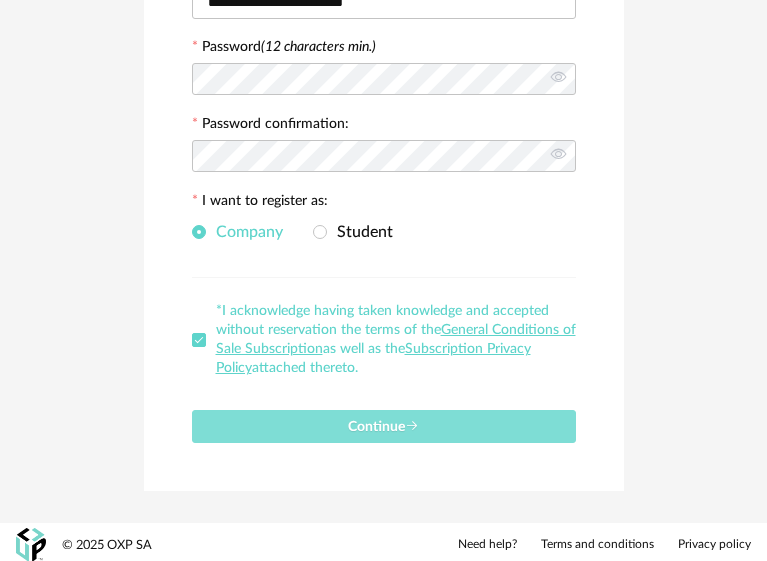 type on "******" 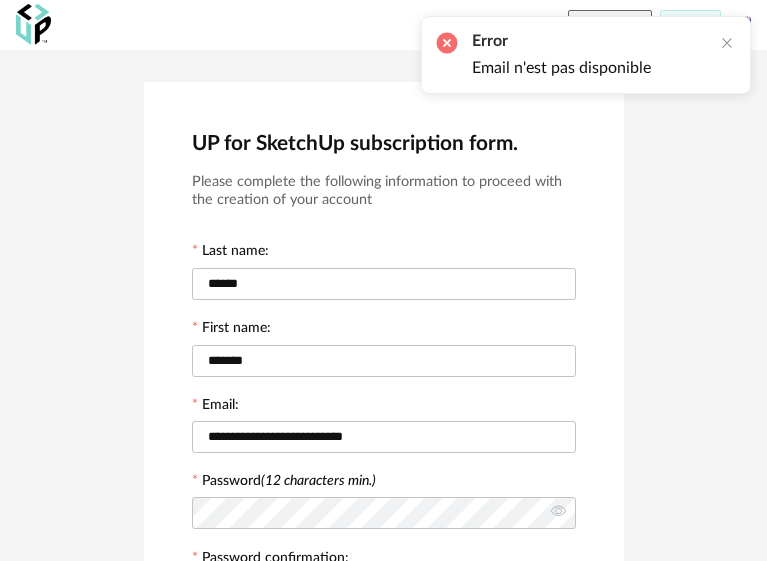 scroll, scrollTop: 0, scrollLeft: 0, axis: both 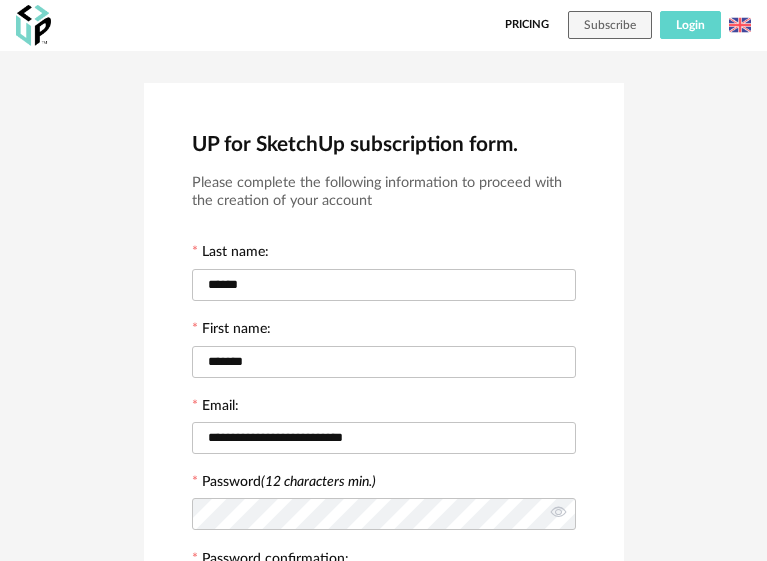 click on "Login" at bounding box center (690, 25) 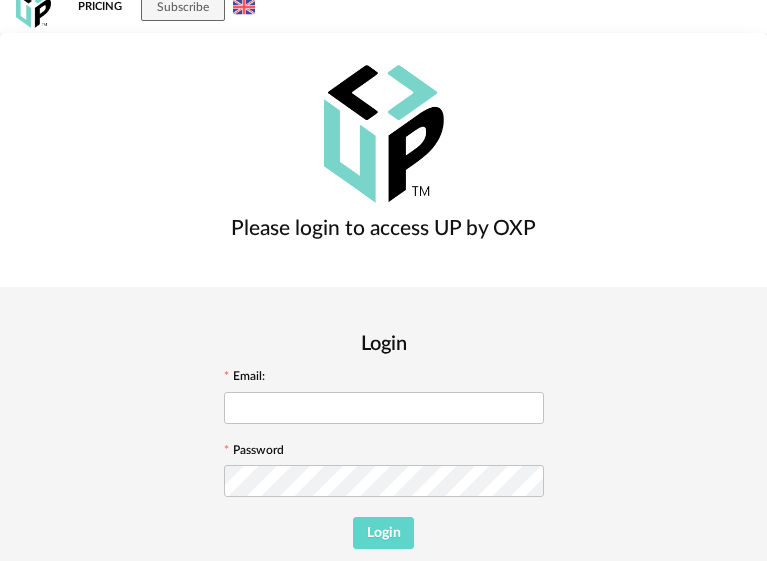 scroll, scrollTop: 187, scrollLeft: 0, axis: vertical 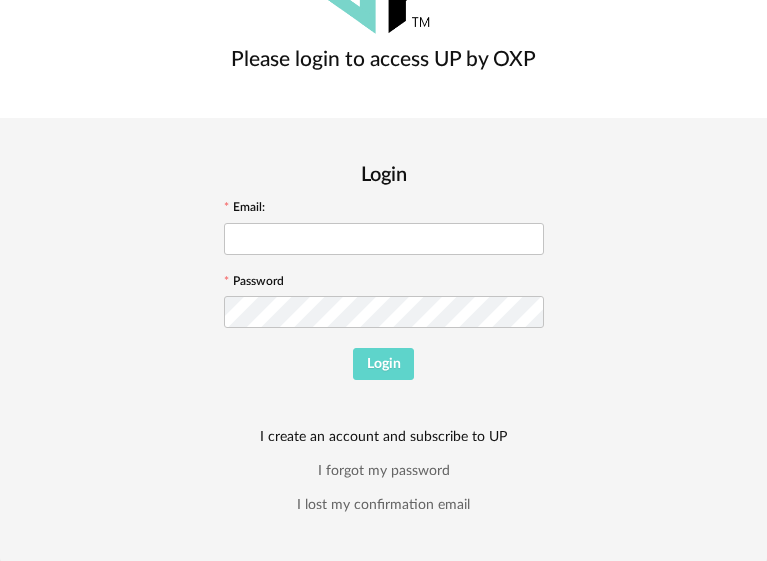 click on "I create an account and subscribe to UP" at bounding box center [383, 437] 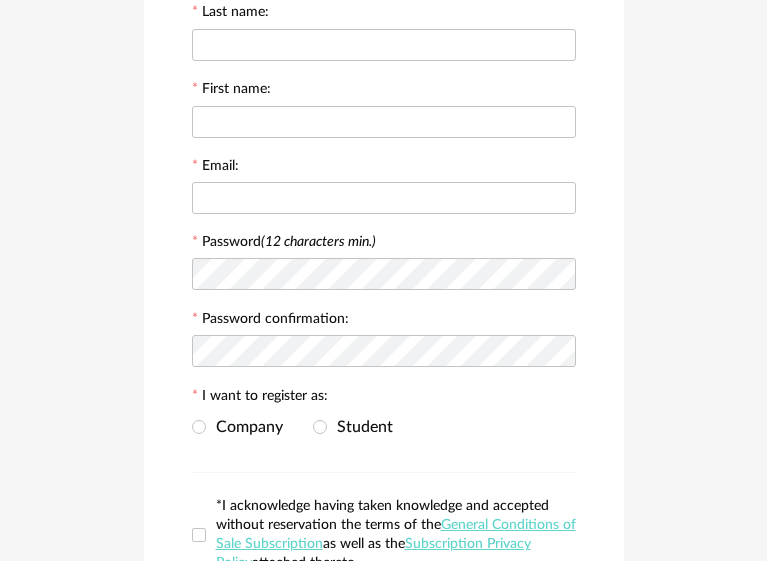 scroll, scrollTop: 135, scrollLeft: 0, axis: vertical 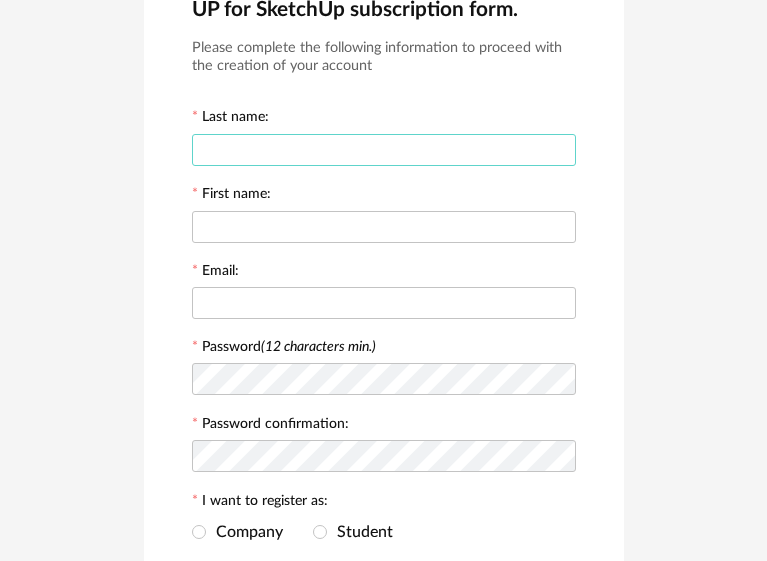 click at bounding box center (384, 150) 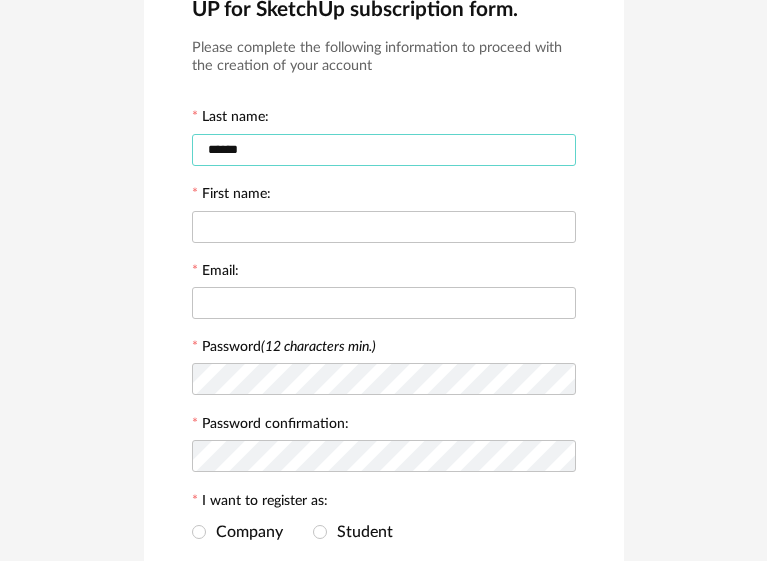type on "******" 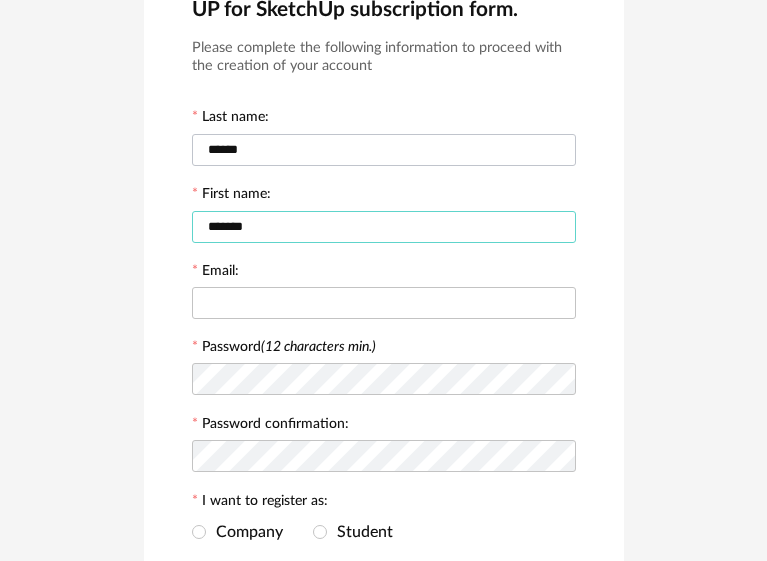 type on "*******" 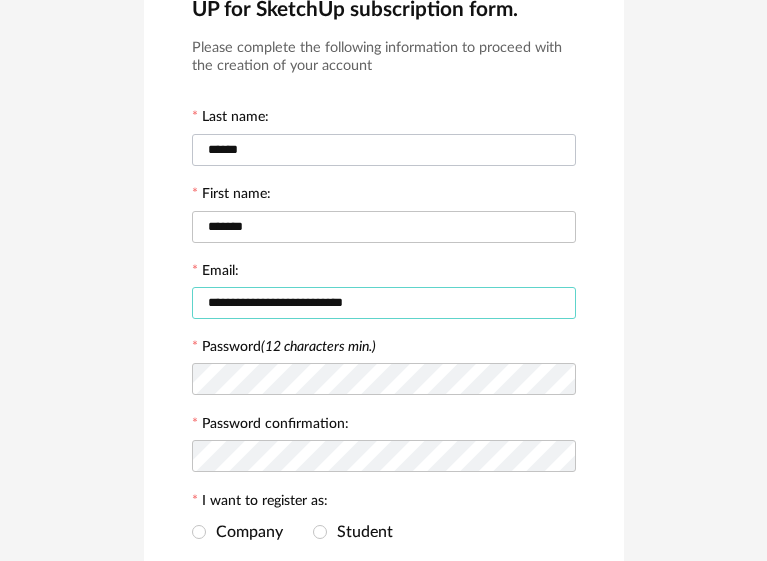 type on "**********" 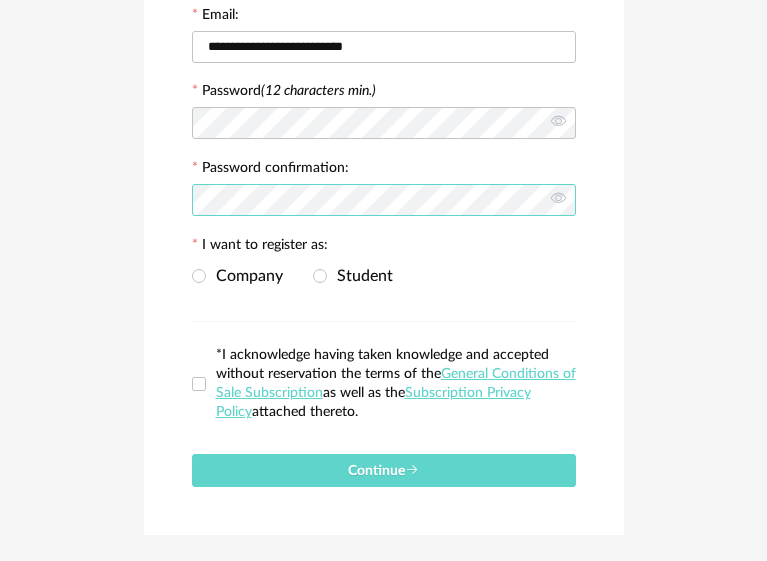 scroll, scrollTop: 435, scrollLeft: 0, axis: vertical 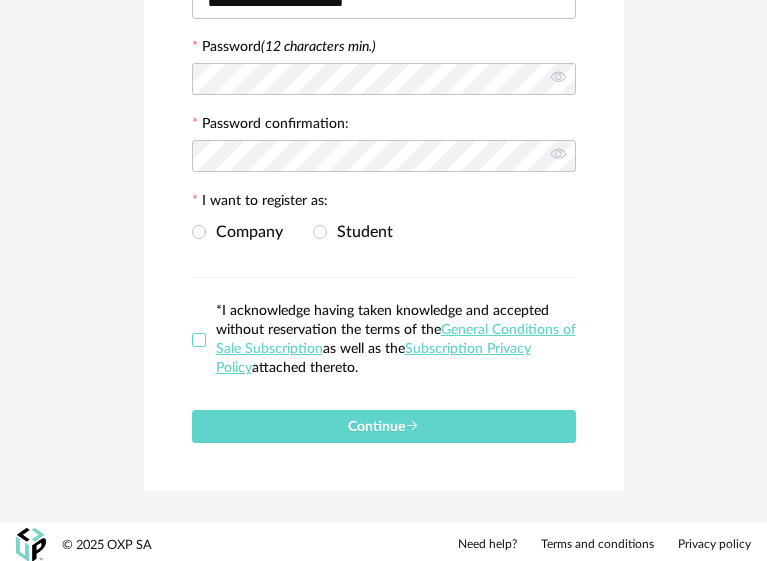 click at bounding box center [199, 340] 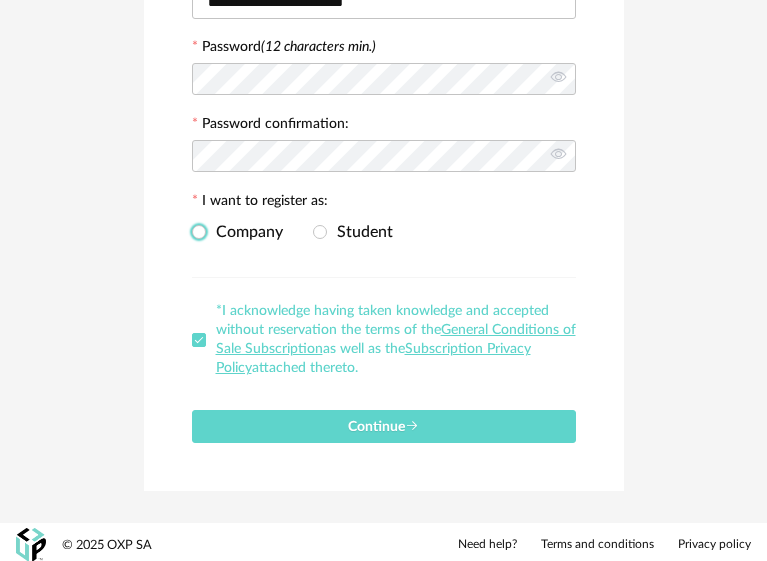 click on "Company" at bounding box center (244, 232) 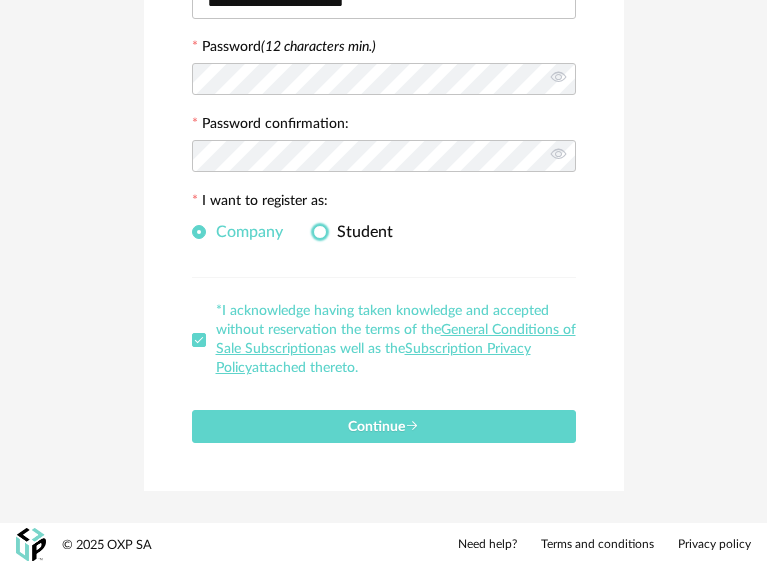 click at bounding box center (320, 232) 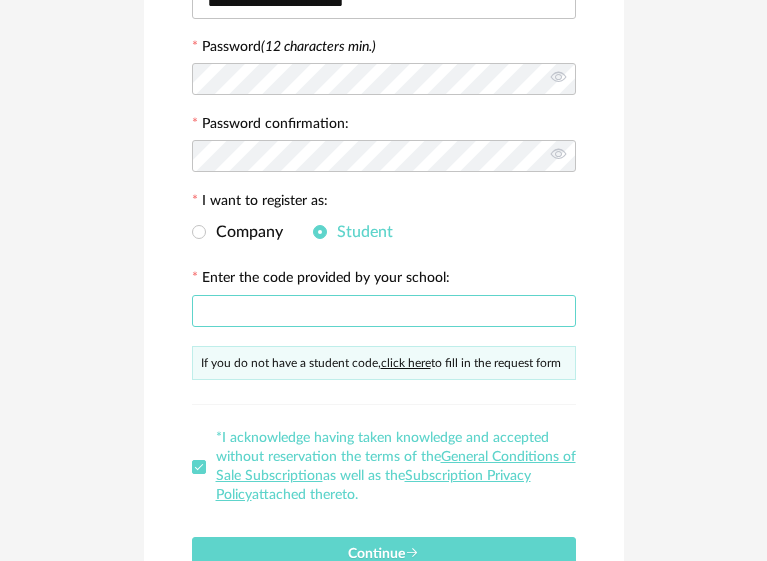 click at bounding box center (384, 311) 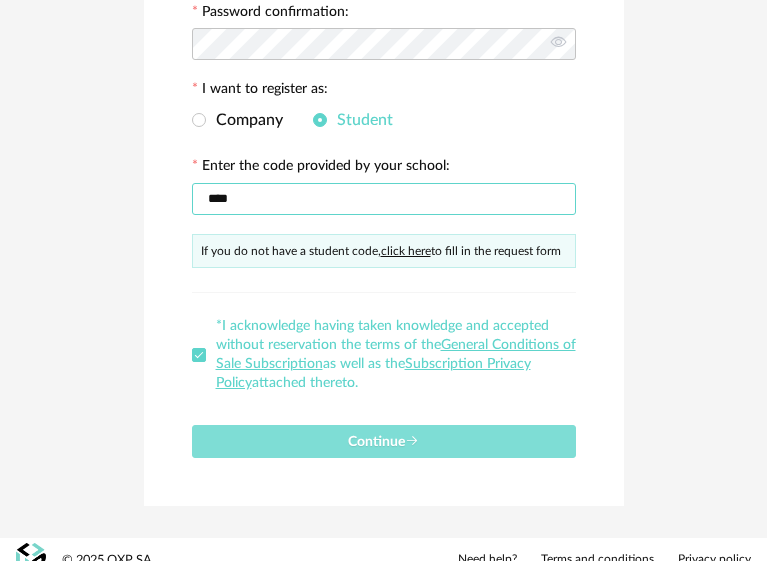 scroll, scrollTop: 561, scrollLeft: 0, axis: vertical 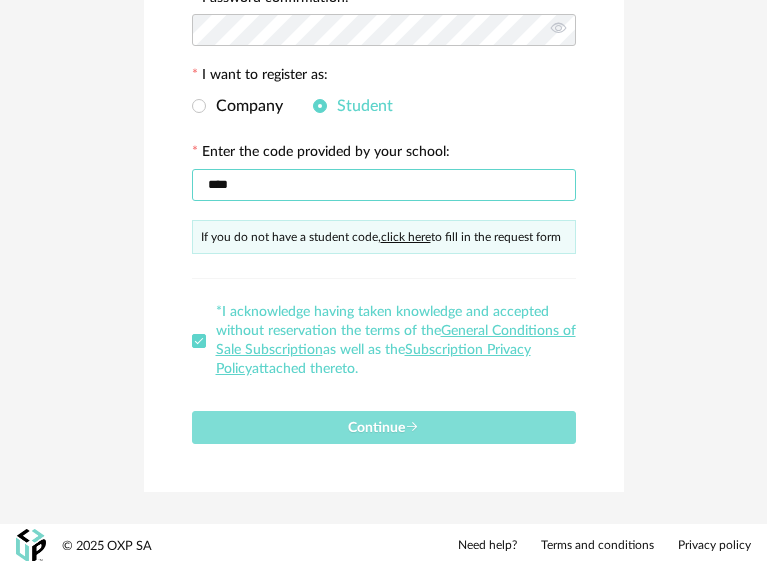 type on "****" 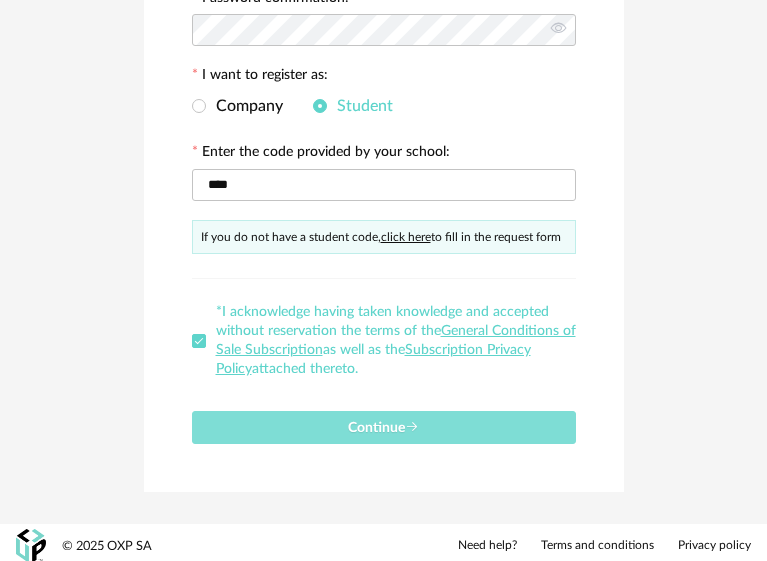 click on "Continue" at bounding box center (384, 427) 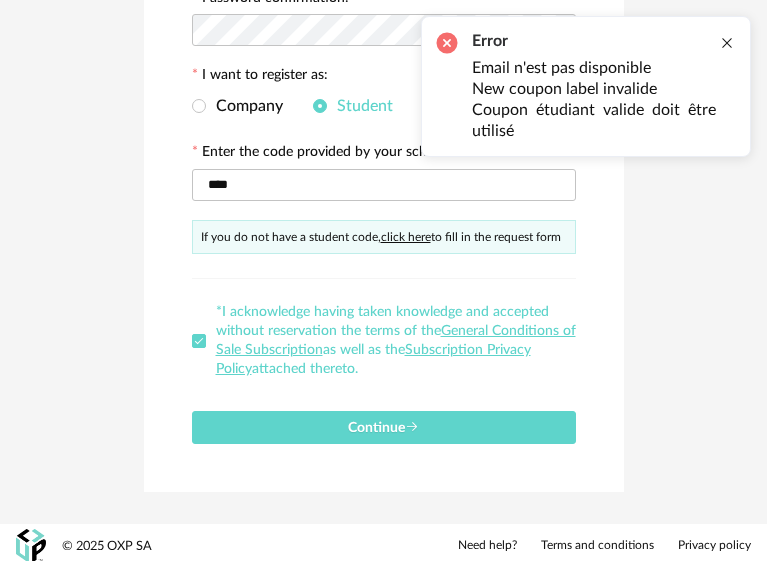 click at bounding box center (727, 43) 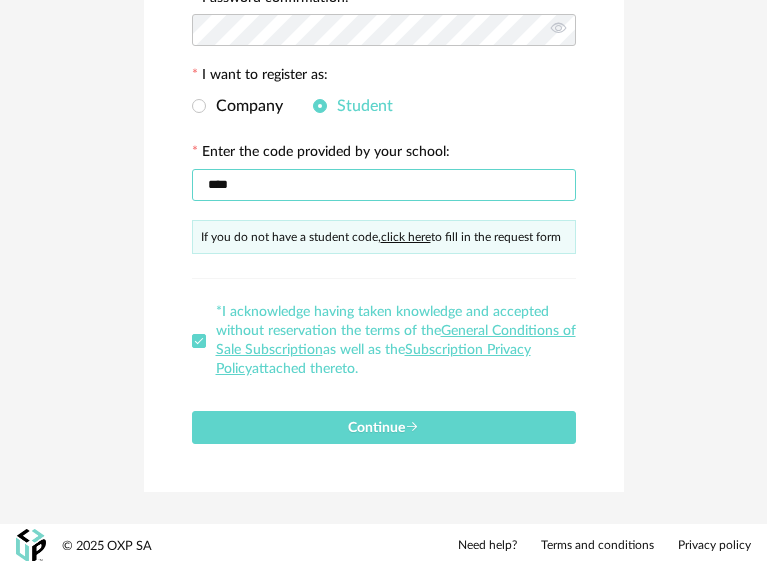 drag, startPoint x: 267, startPoint y: 177, endPoint x: 195, endPoint y: 172, distance: 72.1734 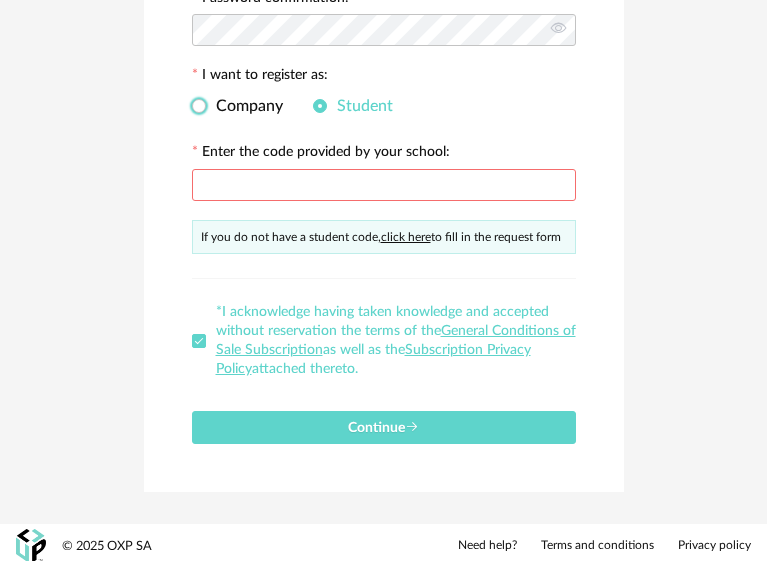 click on "Company" at bounding box center (244, 106) 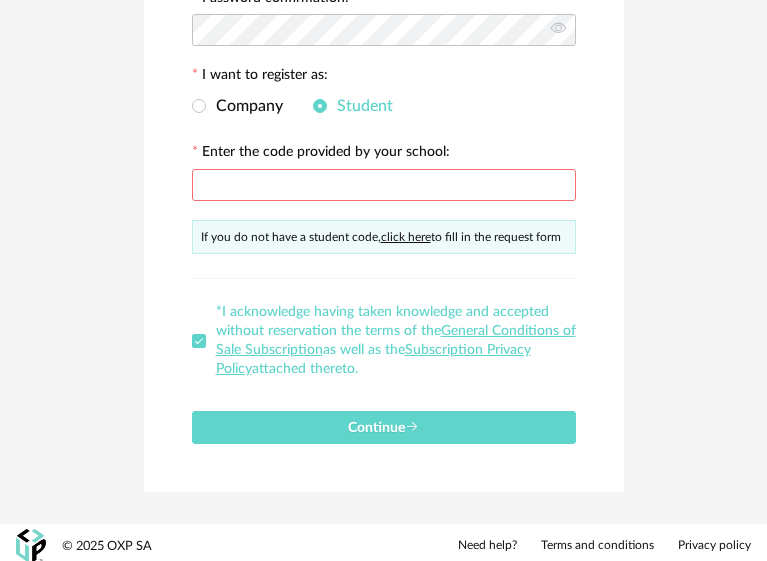 scroll, scrollTop: 435, scrollLeft: 0, axis: vertical 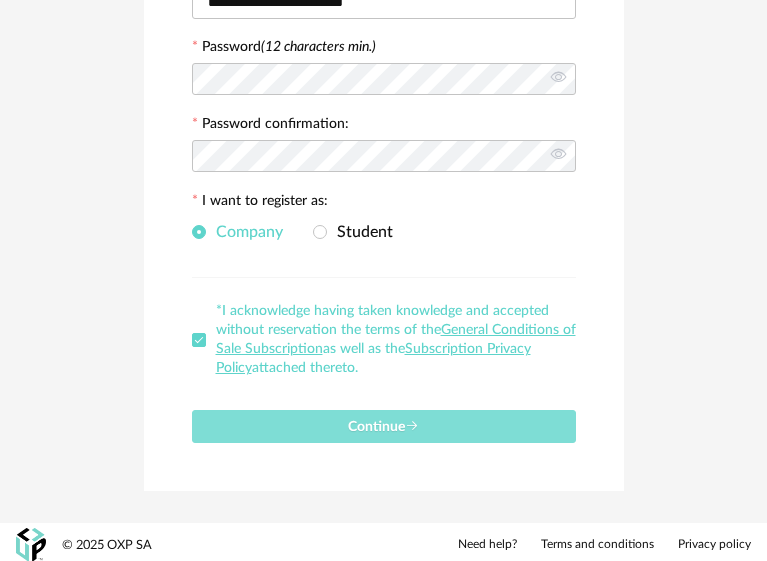 click on "Continue" at bounding box center (384, 426) 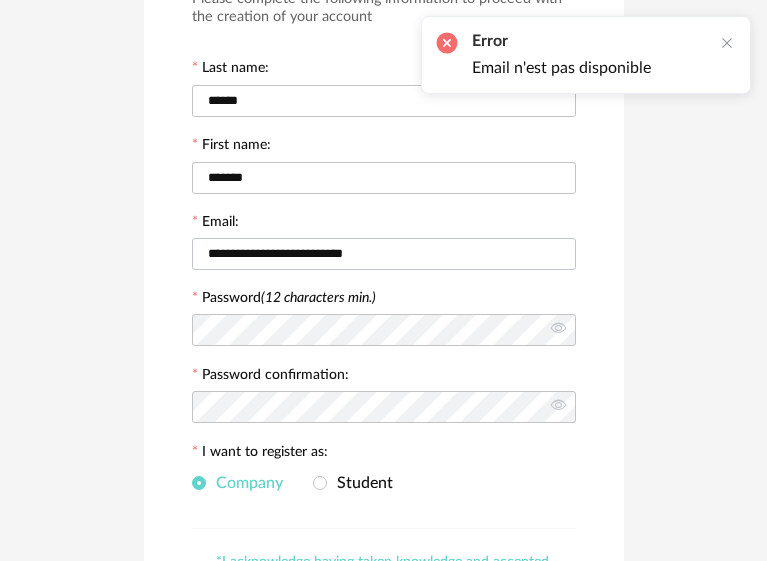 scroll, scrollTop: 200, scrollLeft: 0, axis: vertical 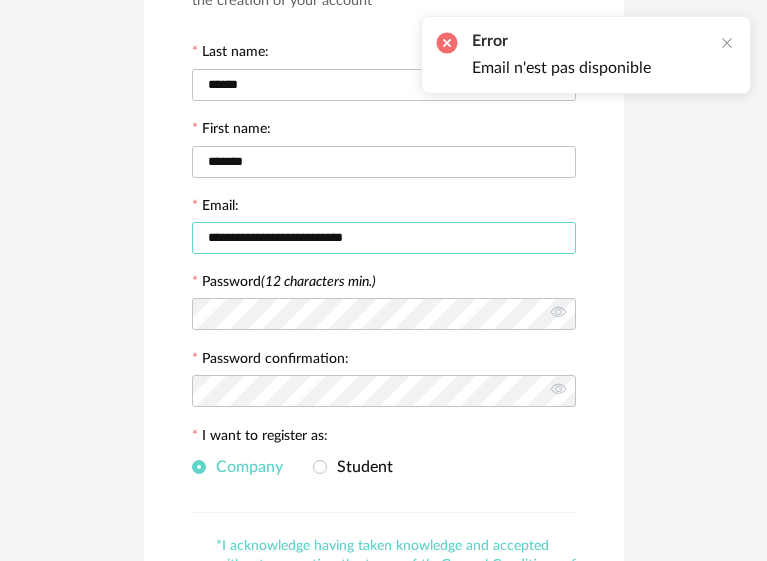 click on "**********" at bounding box center (384, 238) 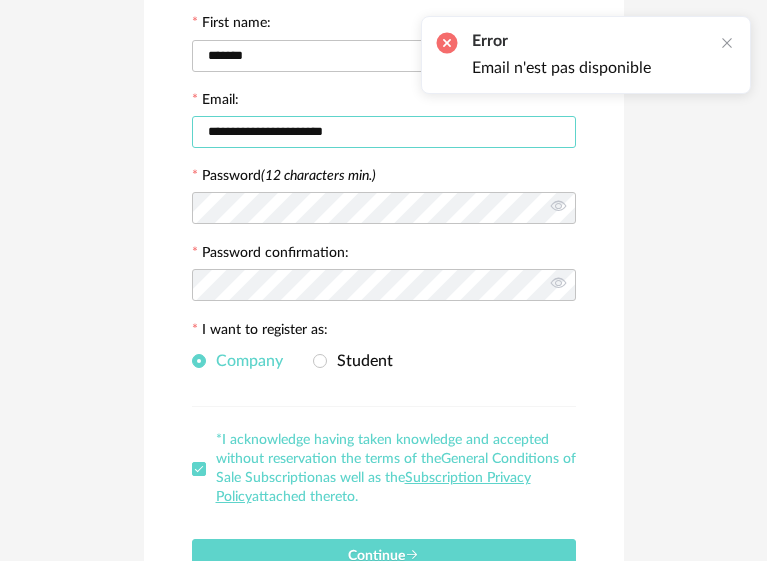 scroll, scrollTop: 435, scrollLeft: 0, axis: vertical 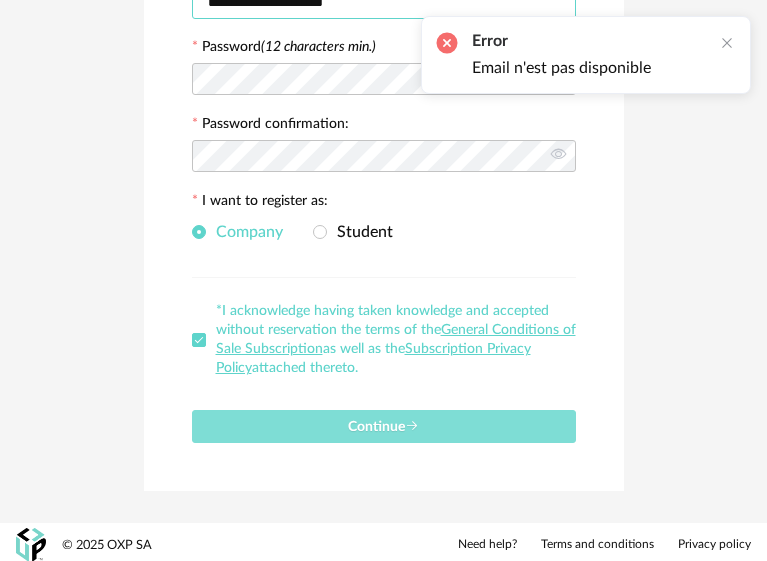 type on "**********" 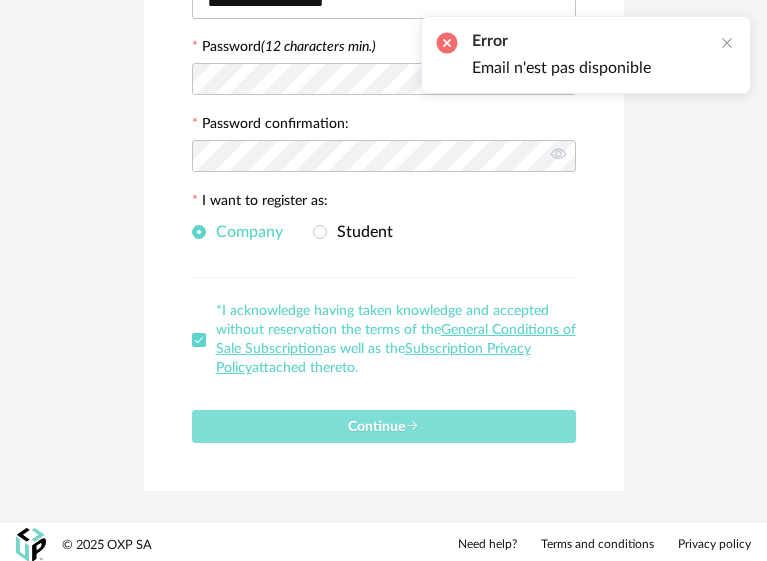 click on "Continue" at bounding box center [383, 427] 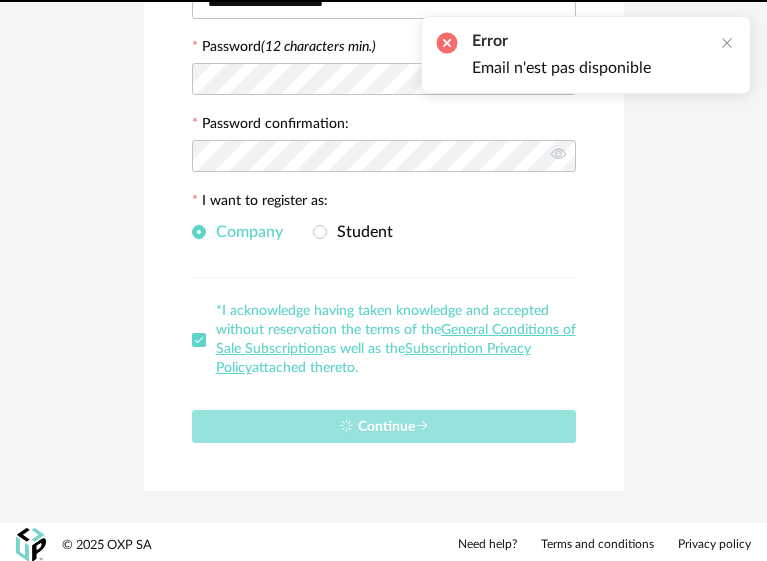 type 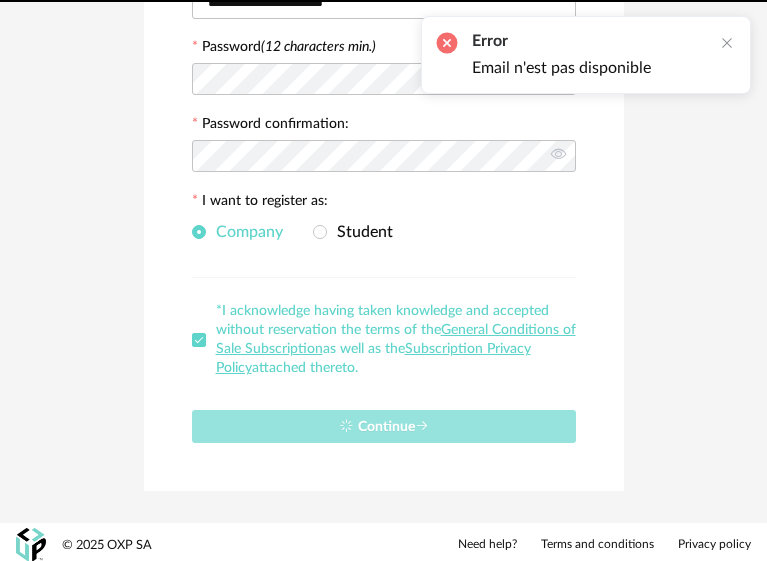 scroll, scrollTop: 0, scrollLeft: 0, axis: both 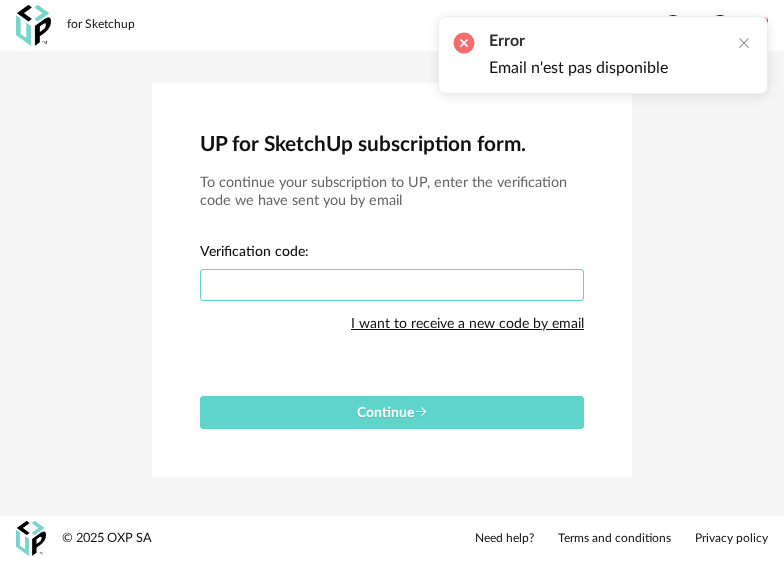 click at bounding box center (392, 285) 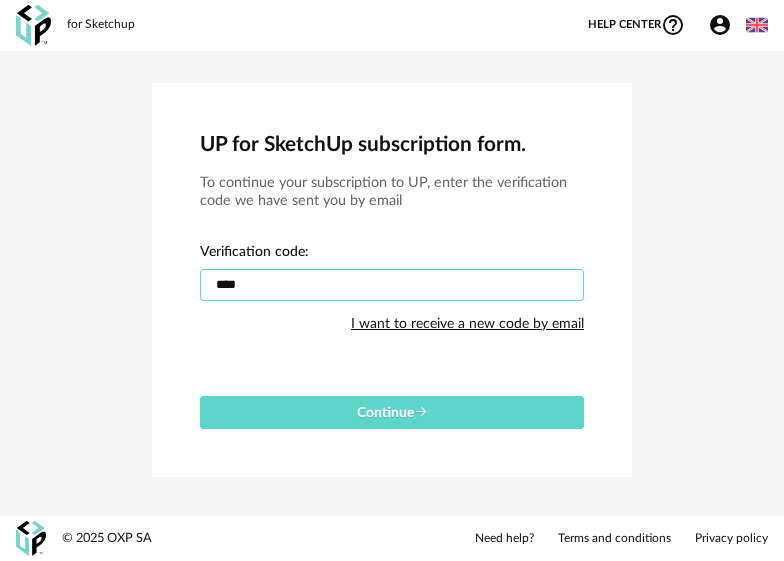 type on "****" 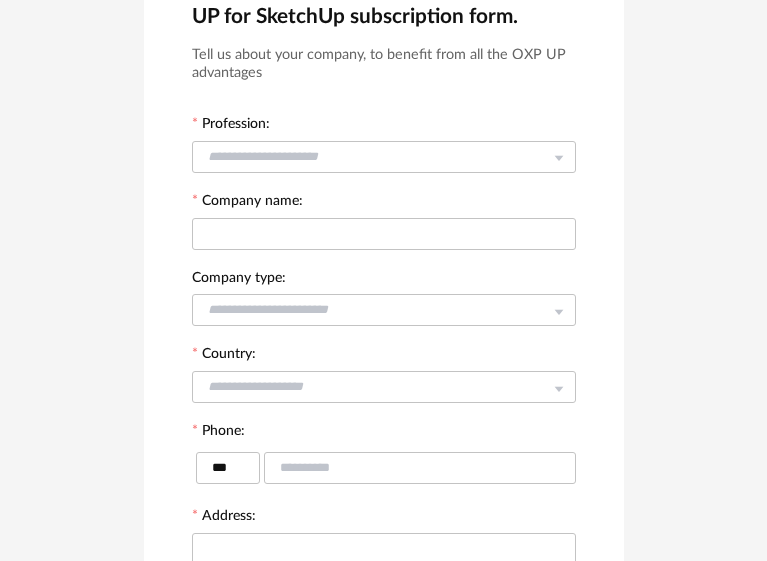 scroll, scrollTop: 0, scrollLeft: 0, axis: both 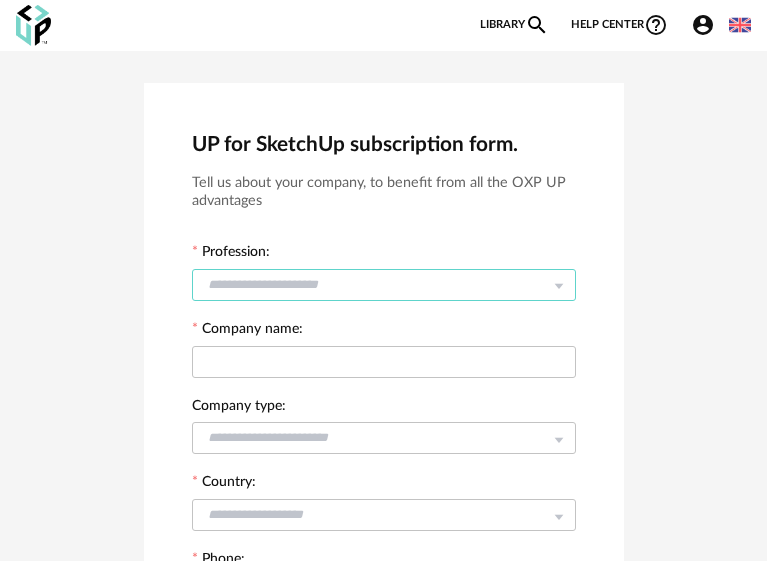 click at bounding box center (384, 285) 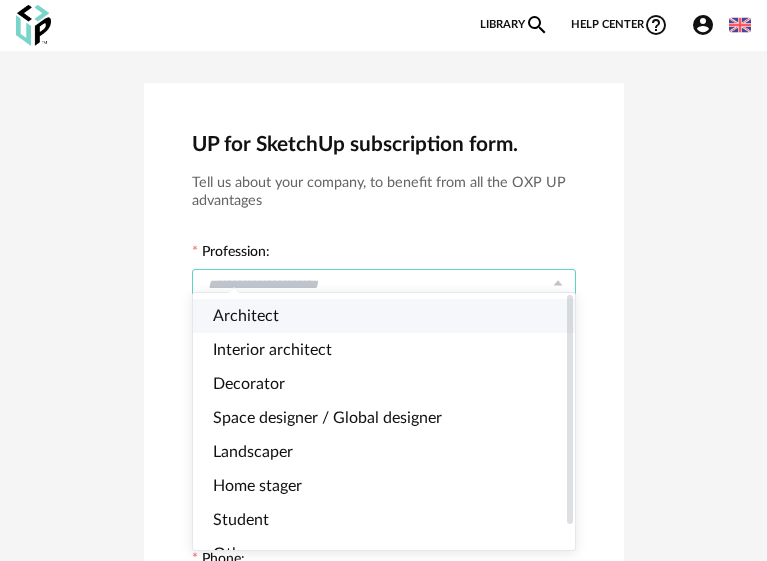 click on "Architect" at bounding box center [392, 316] 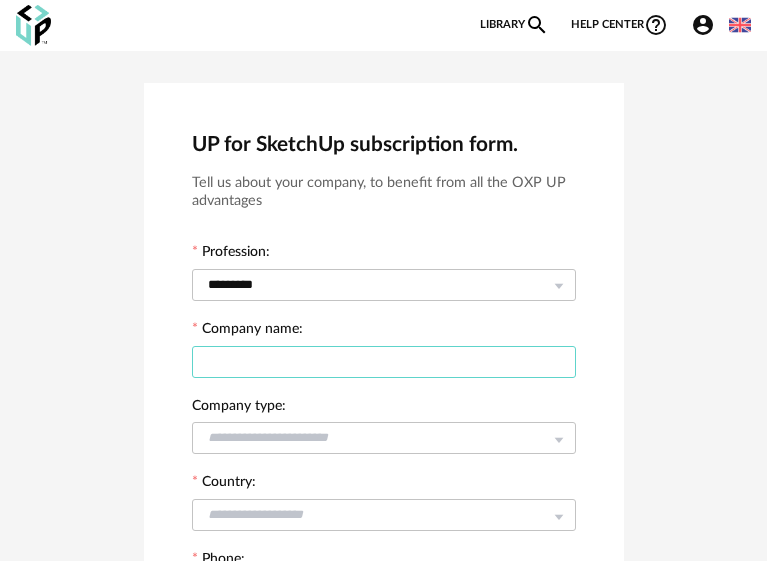 click at bounding box center (384, 362) 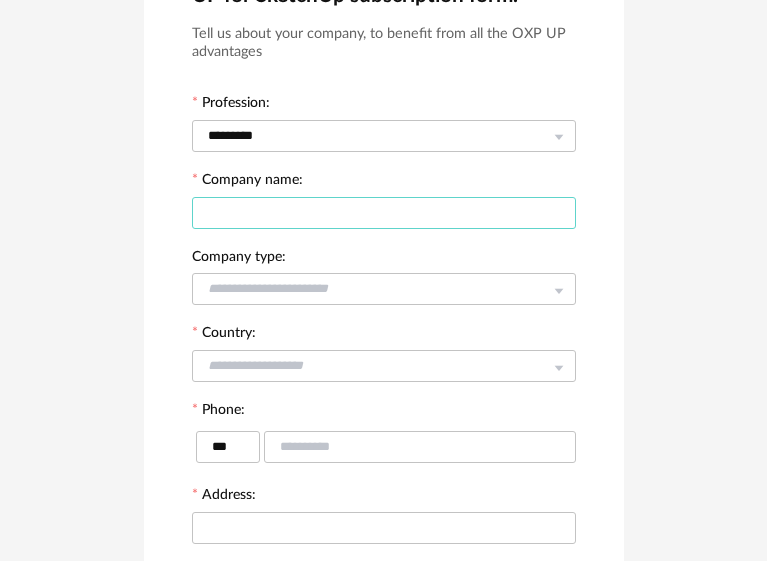scroll, scrollTop: 0, scrollLeft: 0, axis: both 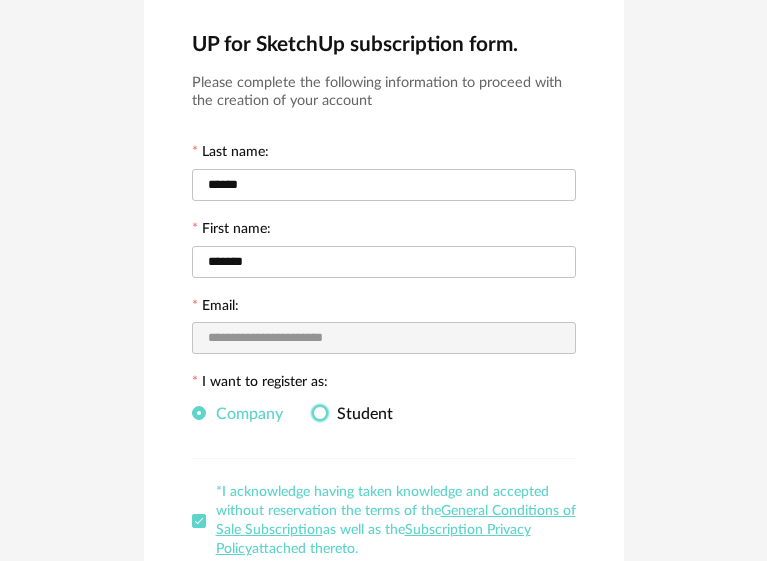 click at bounding box center [320, 413] 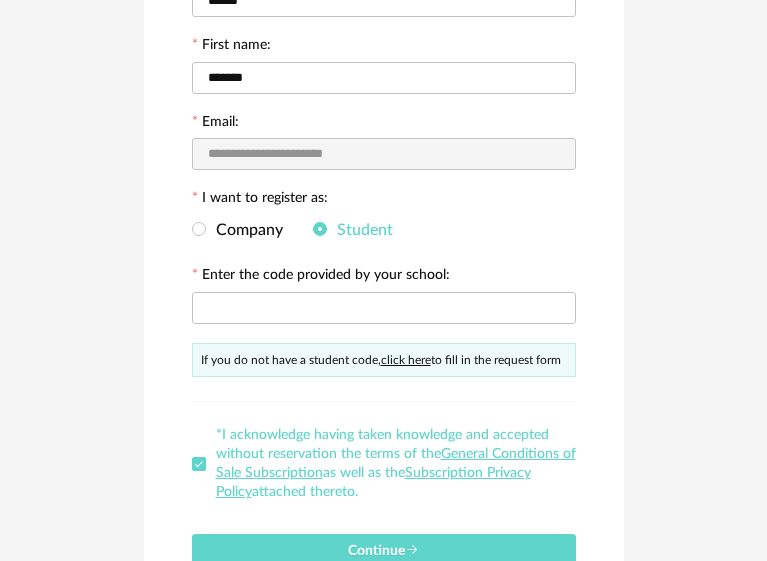 scroll, scrollTop: 300, scrollLeft: 0, axis: vertical 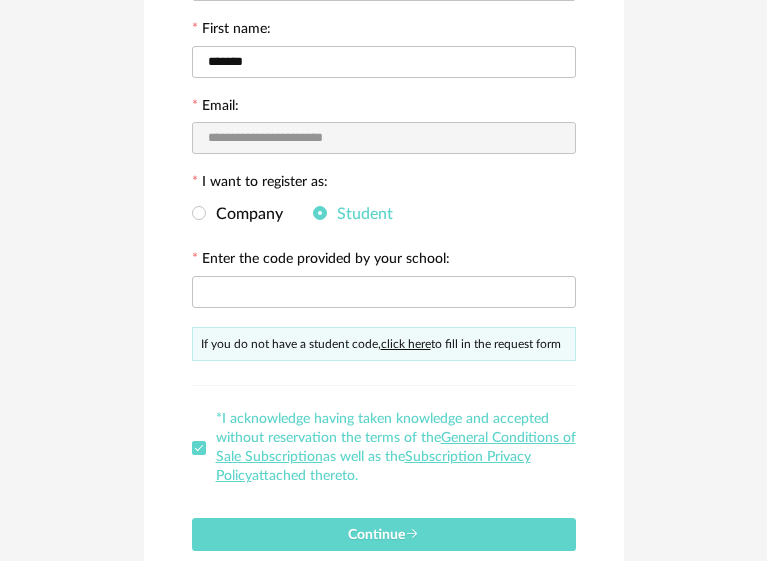 click on "click here" at bounding box center [406, 344] 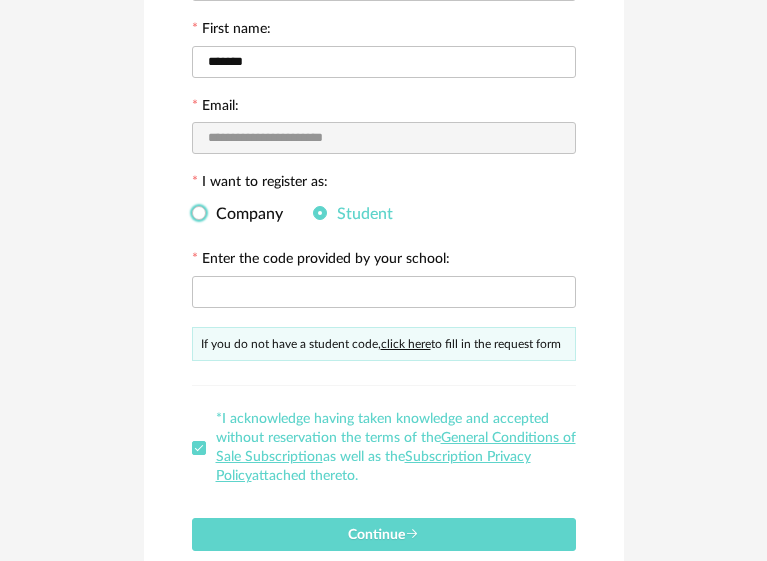 click on "Company" at bounding box center [244, 214] 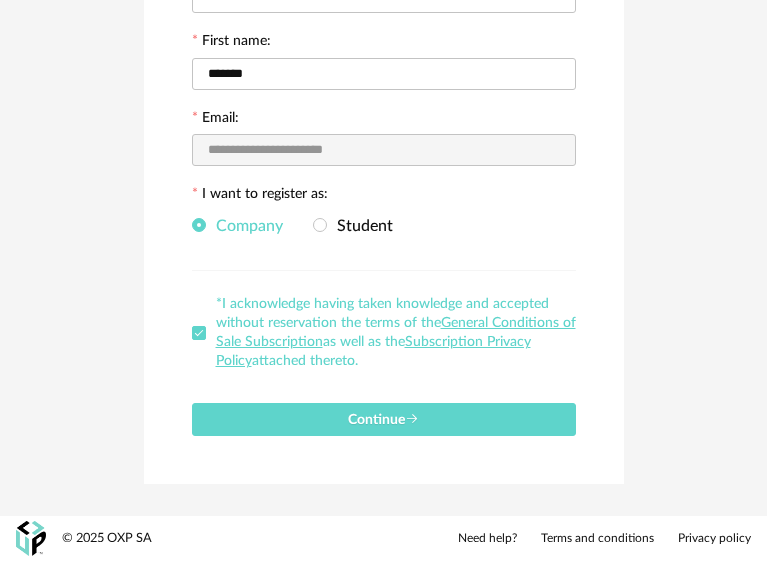 scroll, scrollTop: 283, scrollLeft: 0, axis: vertical 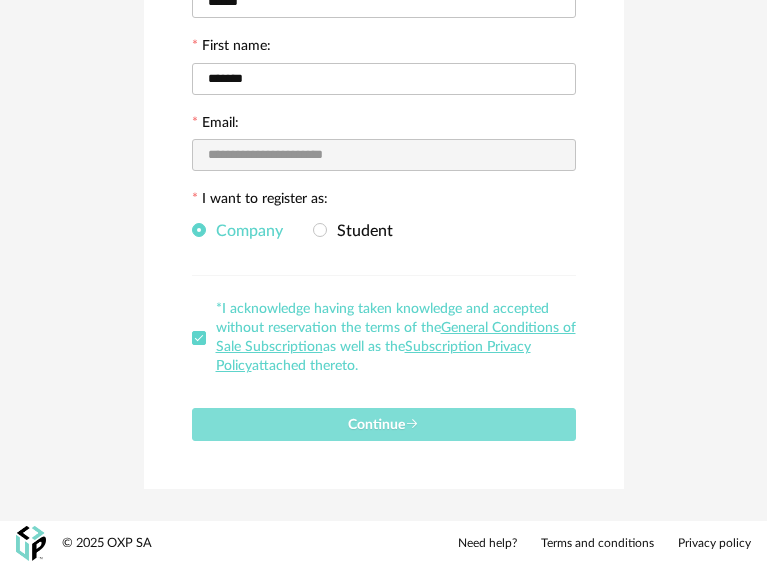 click on "Continue" at bounding box center [384, 424] 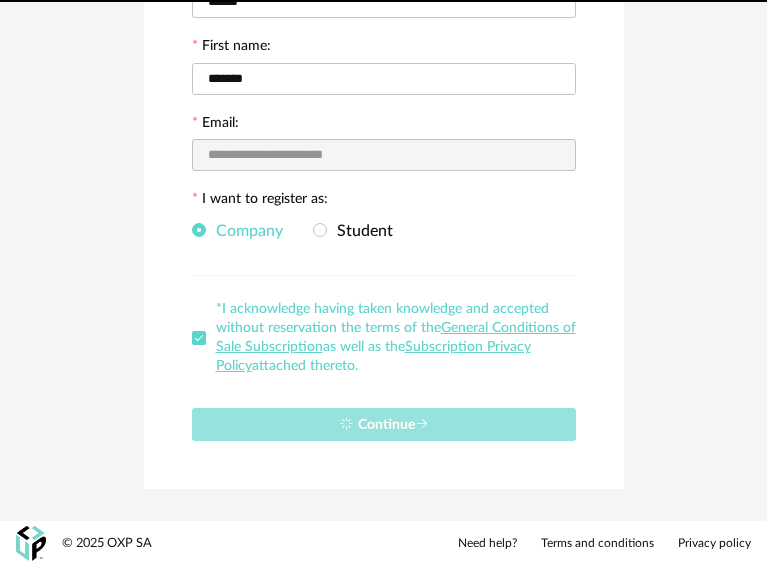 type 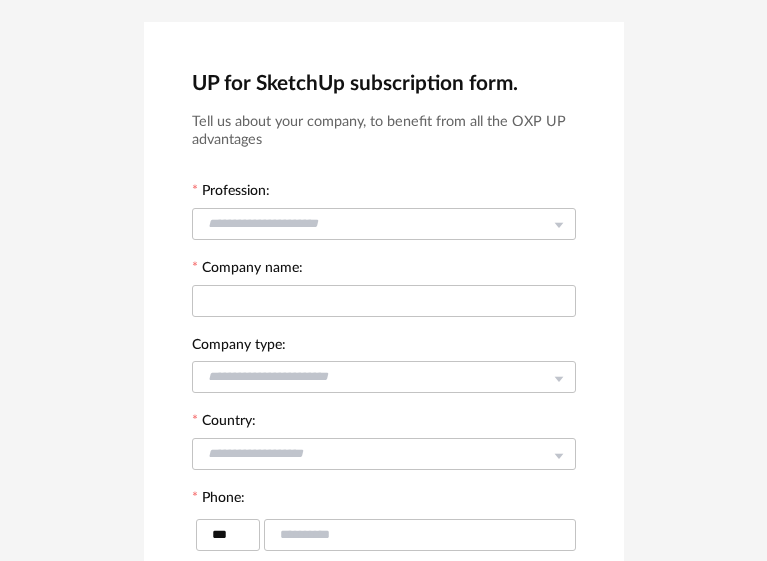 scroll, scrollTop: 46, scrollLeft: 0, axis: vertical 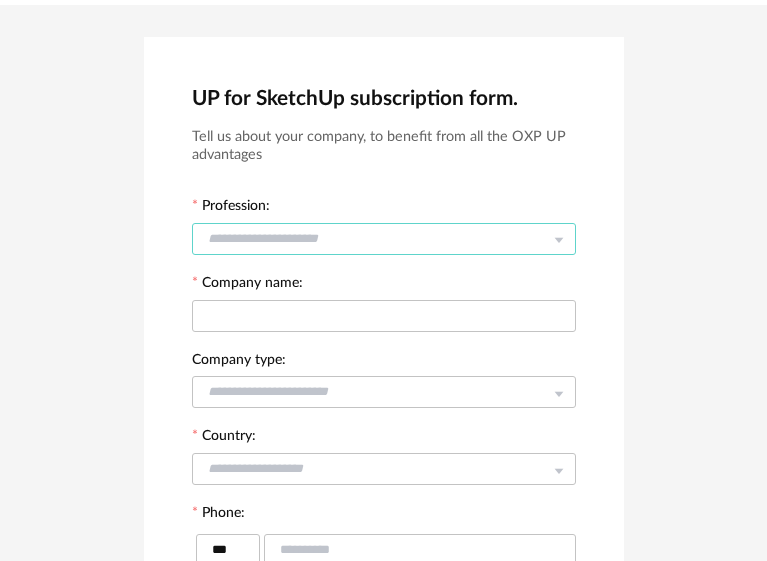 click at bounding box center (384, 239) 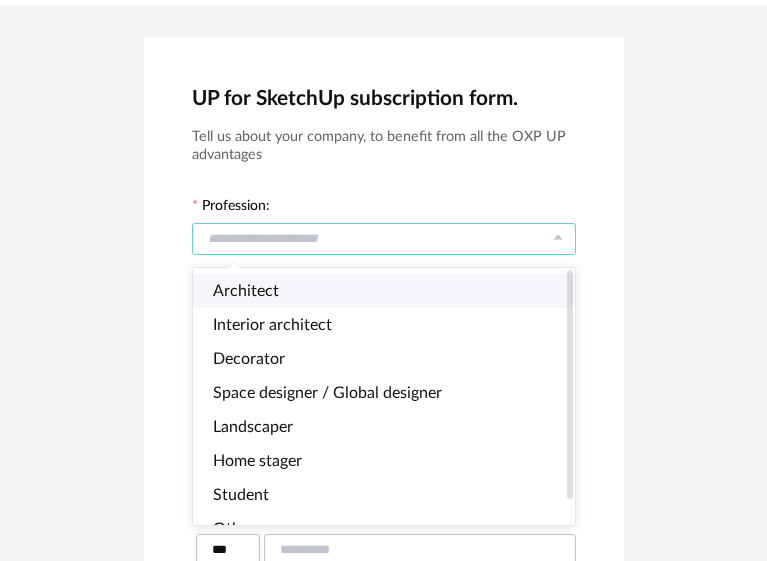 click on "Architect" at bounding box center [392, 291] 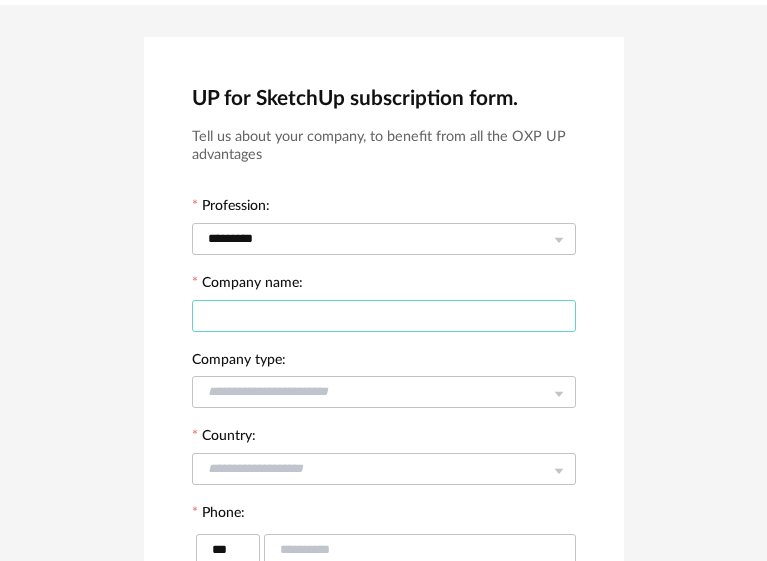 click at bounding box center [384, 316] 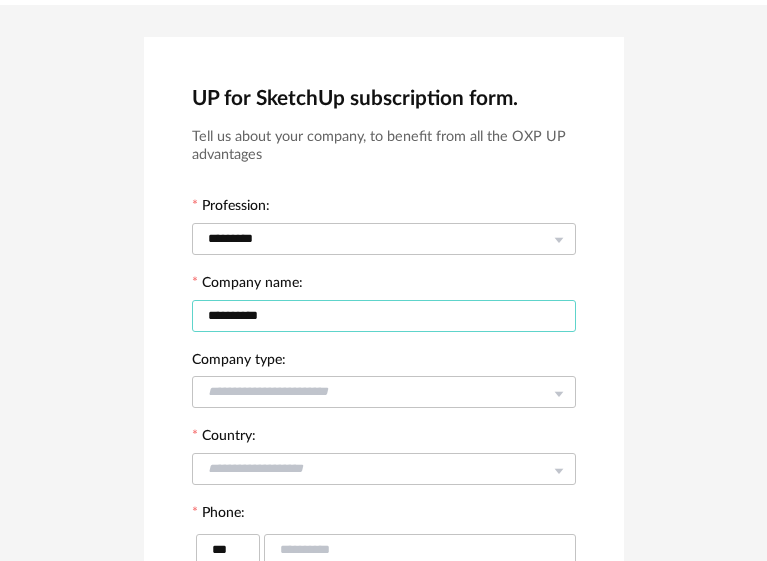 type on "**********" 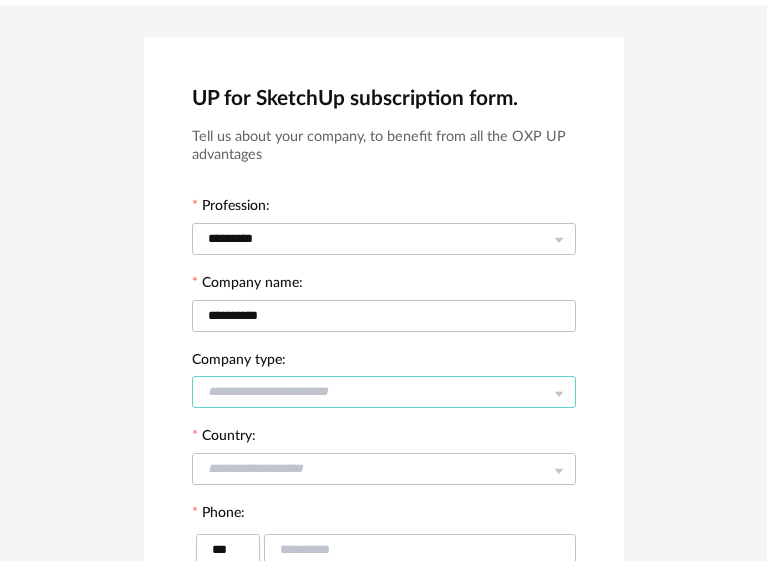 click at bounding box center (384, 392) 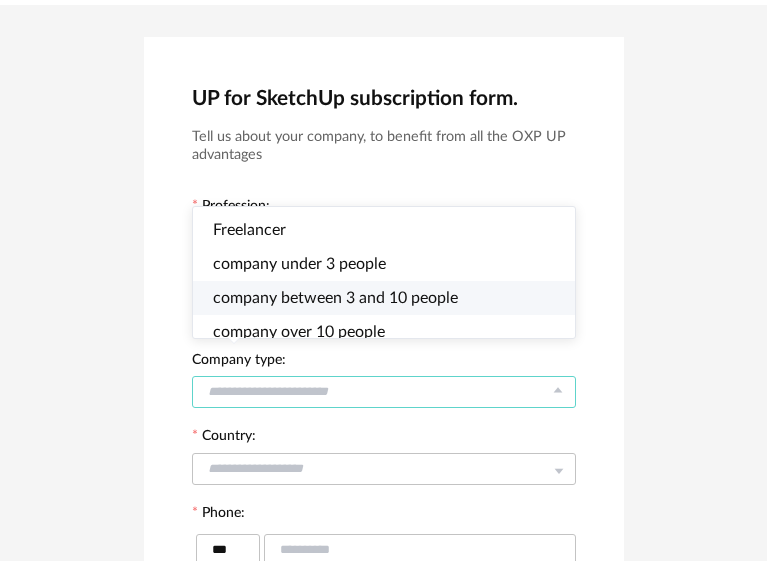 click on "company between 3 and 10 people" at bounding box center [335, 298] 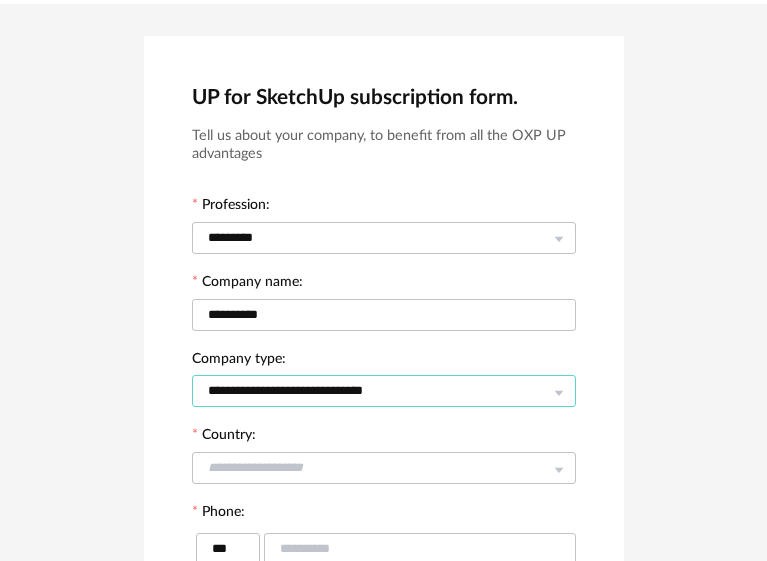 scroll, scrollTop: 146, scrollLeft: 0, axis: vertical 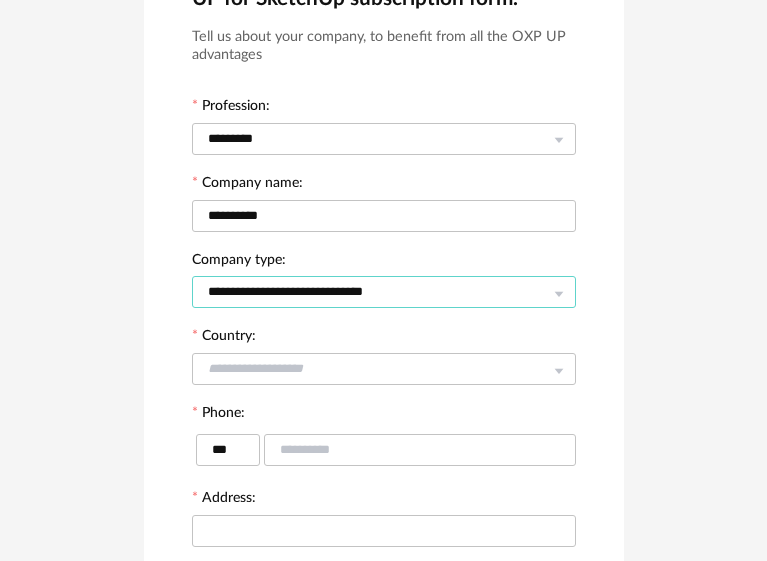 click on "**********" at bounding box center (384, 292) 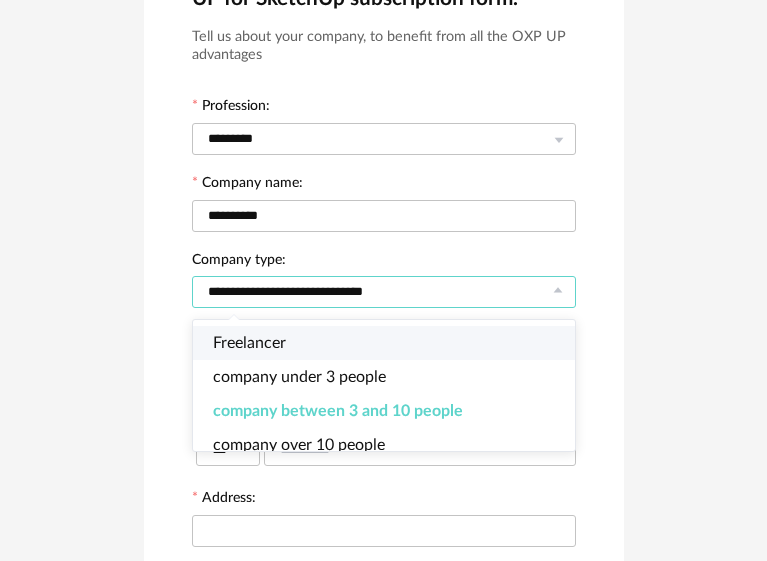 click on "Freelancer" at bounding box center [392, 343] 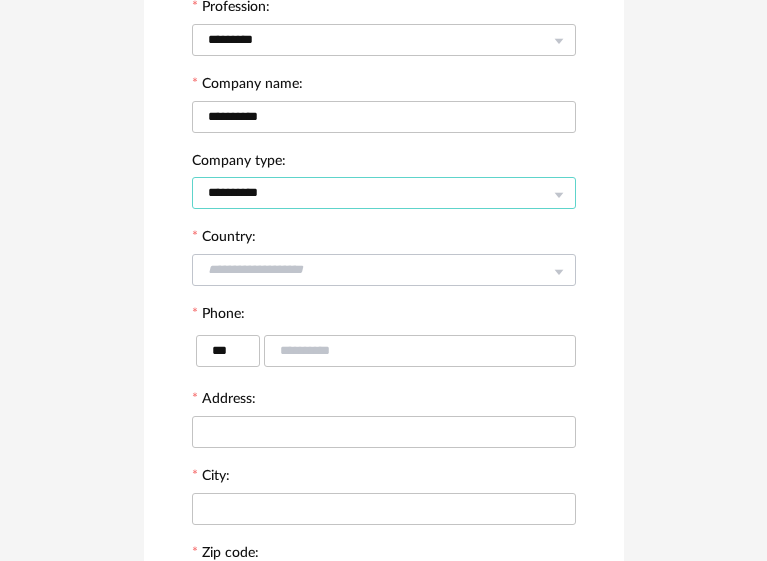 scroll, scrollTop: 246, scrollLeft: 0, axis: vertical 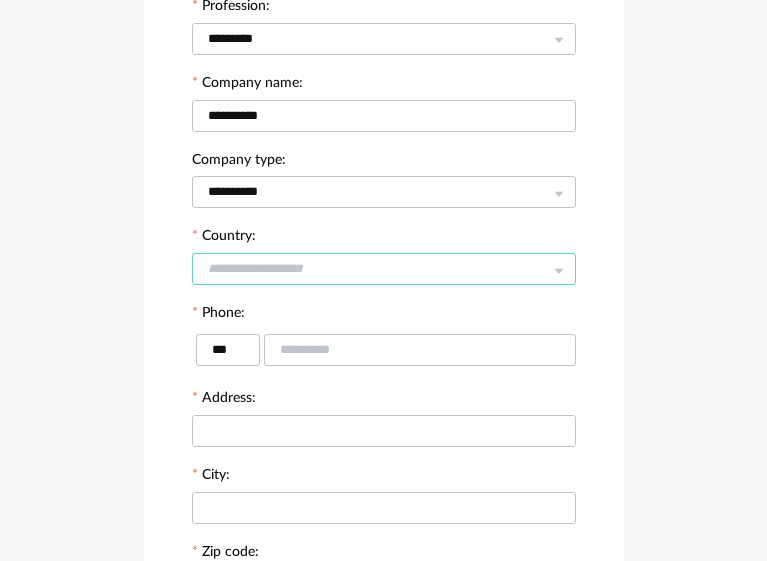 click at bounding box center (384, 269) 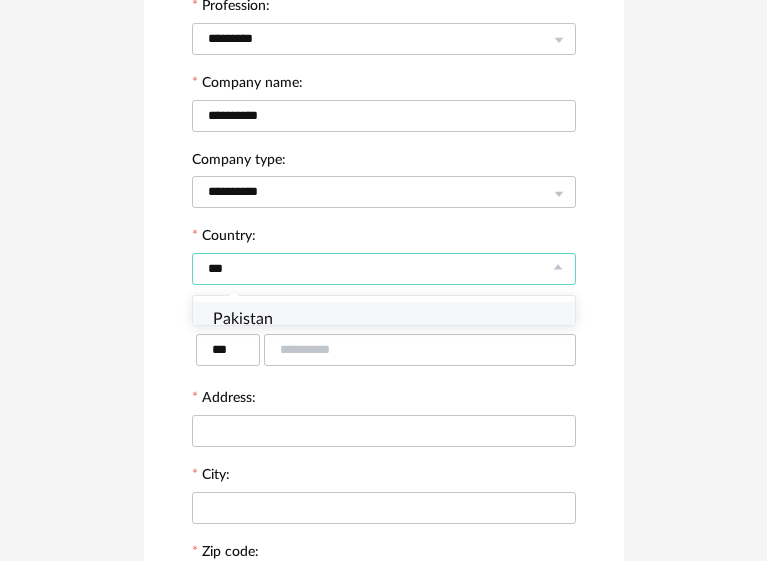 type on "********" 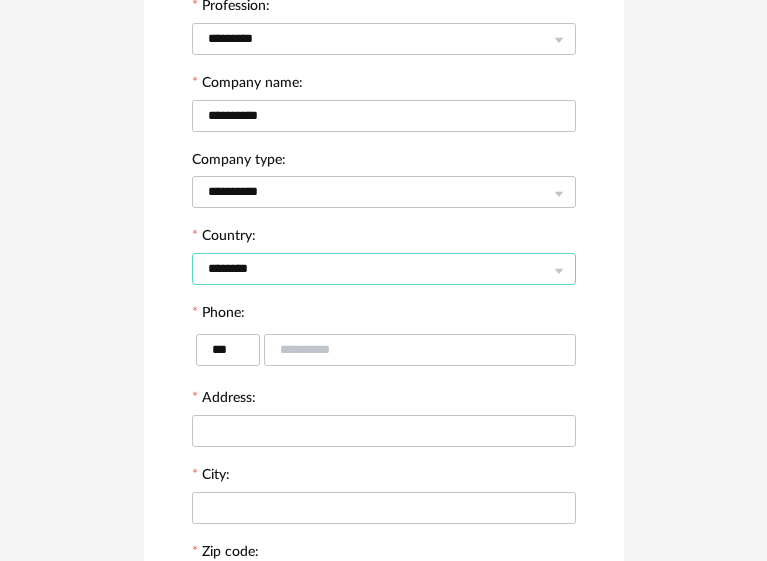 type on "********" 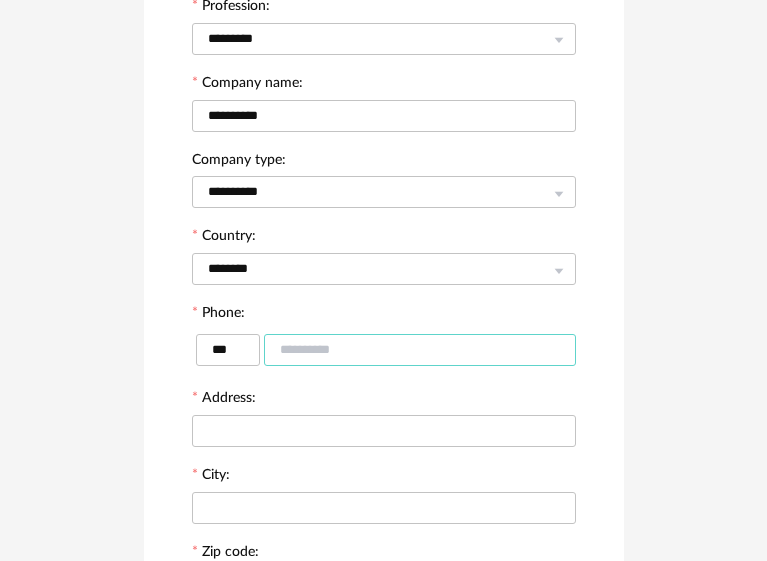 click at bounding box center [420, 350] 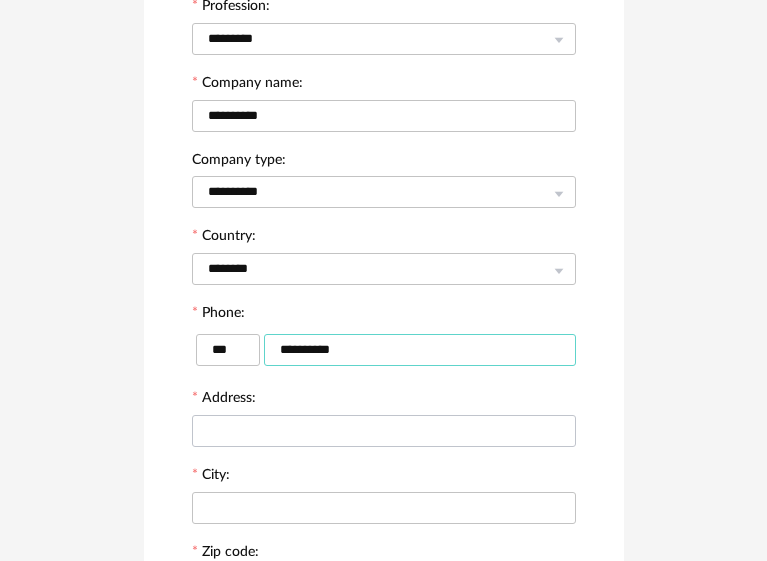 type on "**********" 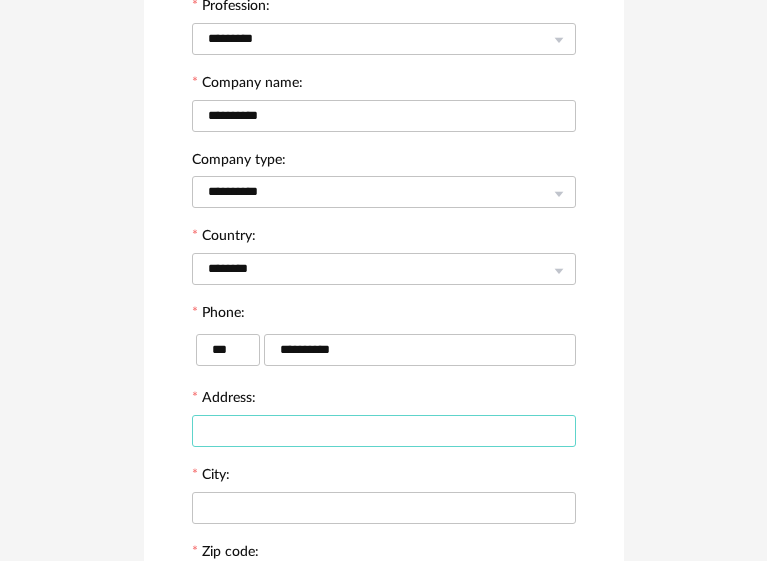 click at bounding box center [384, 431] 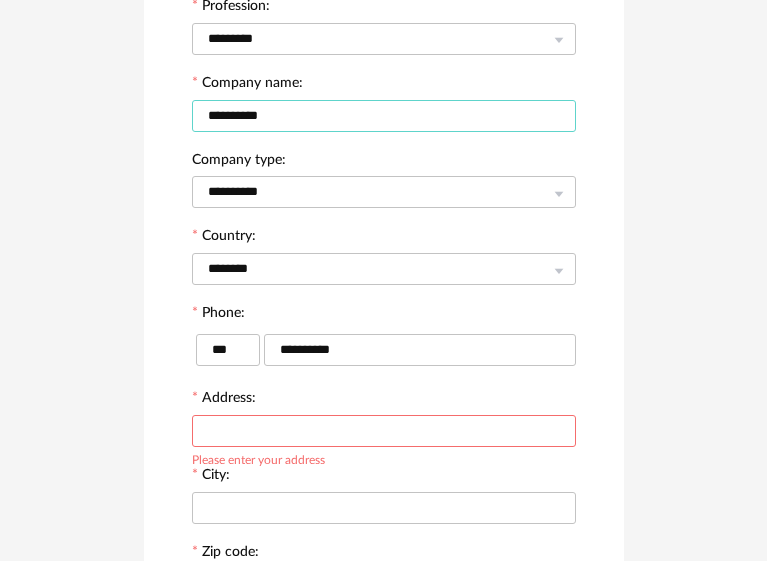 drag, startPoint x: 282, startPoint y: 111, endPoint x: 168, endPoint y: 118, distance: 114.21471 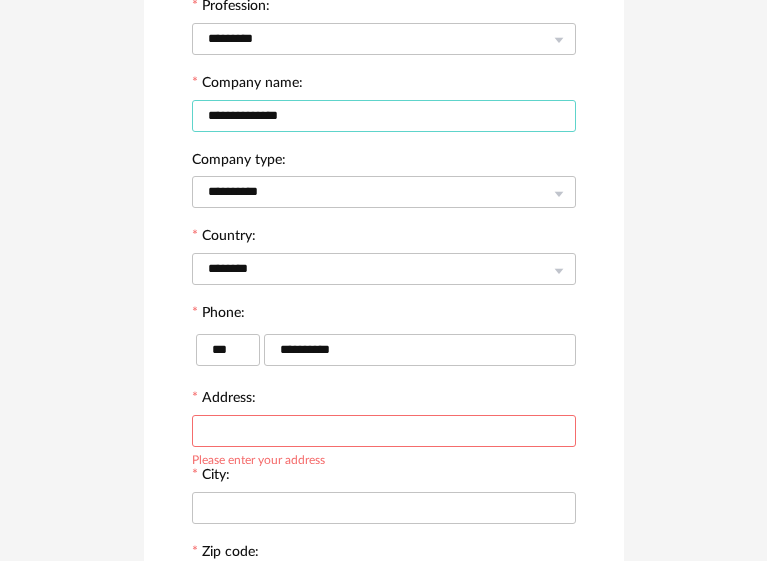 click on "**********" at bounding box center (384, 116) 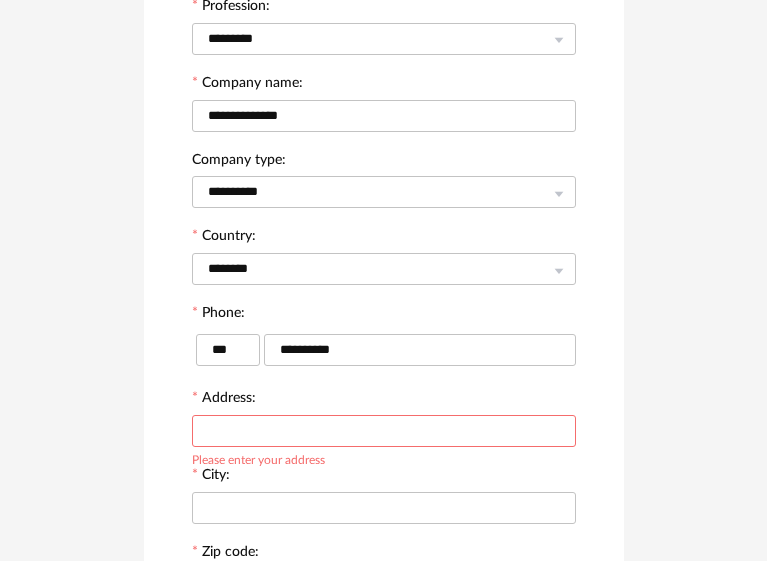 click at bounding box center [384, 431] 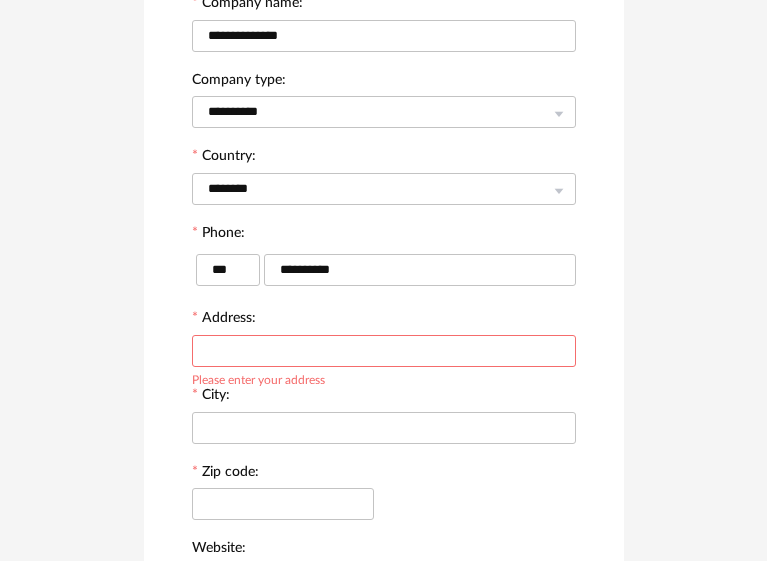 scroll, scrollTop: 346, scrollLeft: 0, axis: vertical 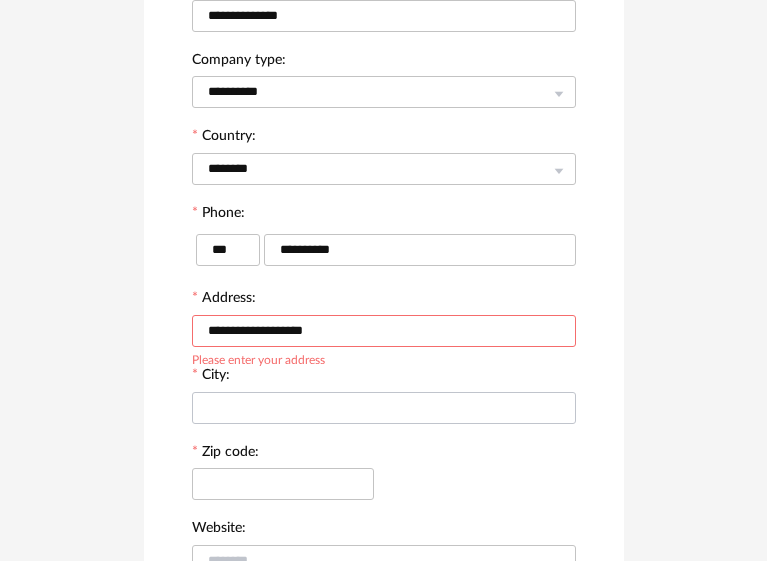 type on "**********" 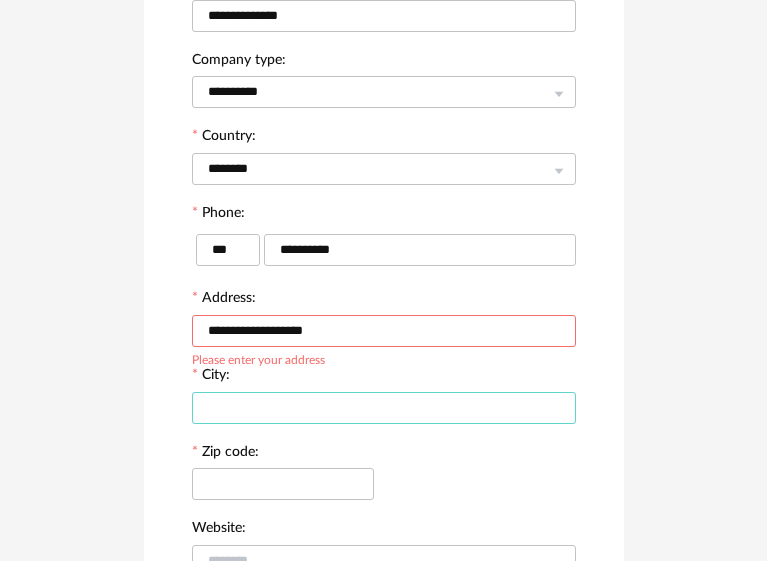 click at bounding box center (384, 408) 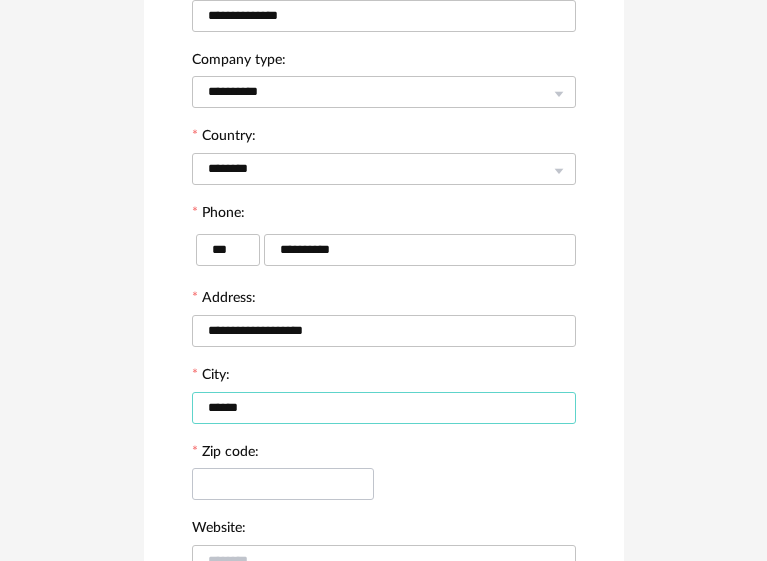 type on "******" 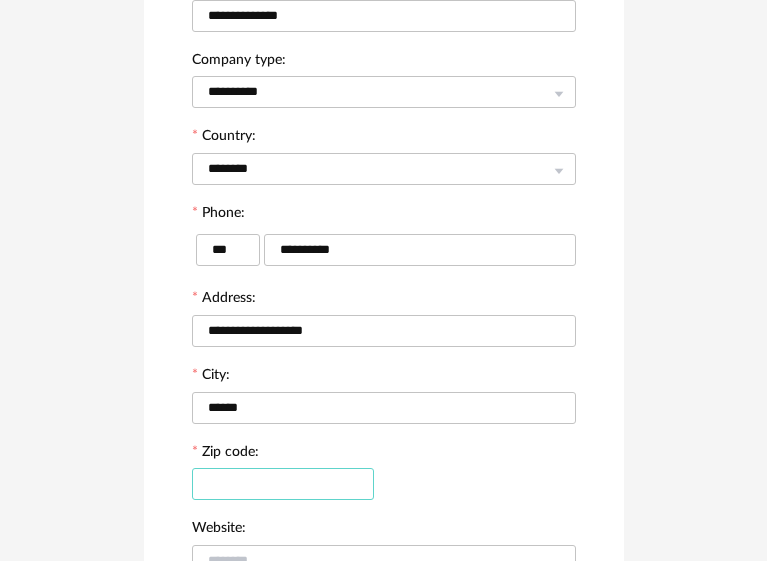click at bounding box center (283, 484) 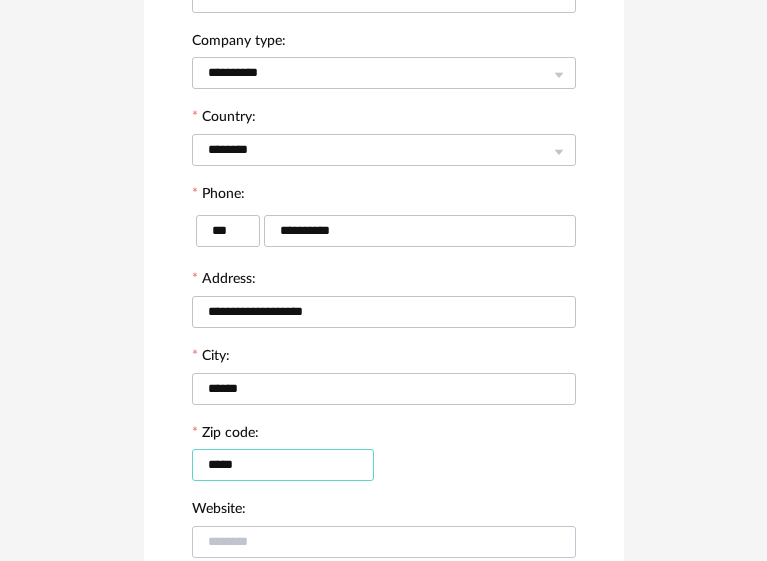 scroll, scrollTop: 546, scrollLeft: 0, axis: vertical 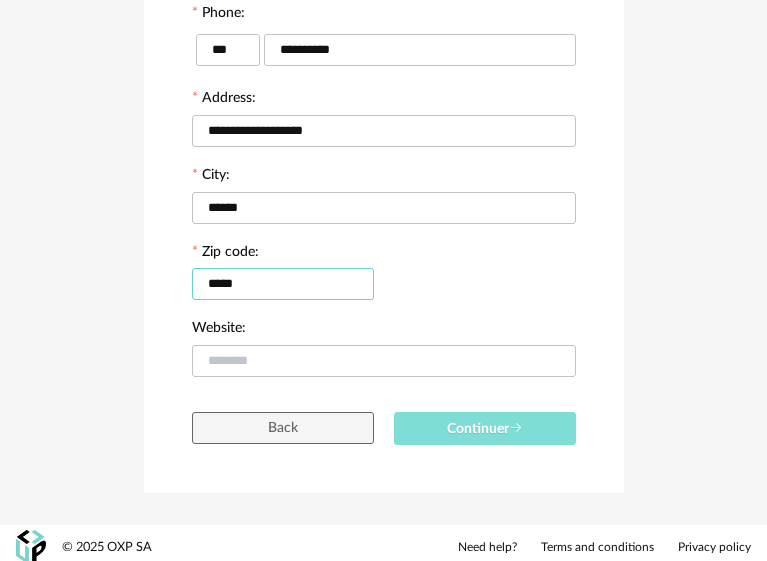 type on "*****" 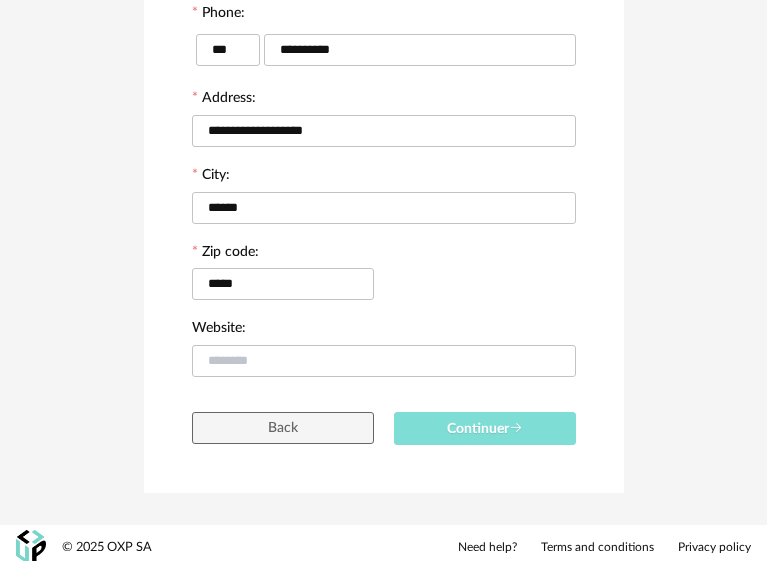 click on "Continuer" at bounding box center (485, 428) 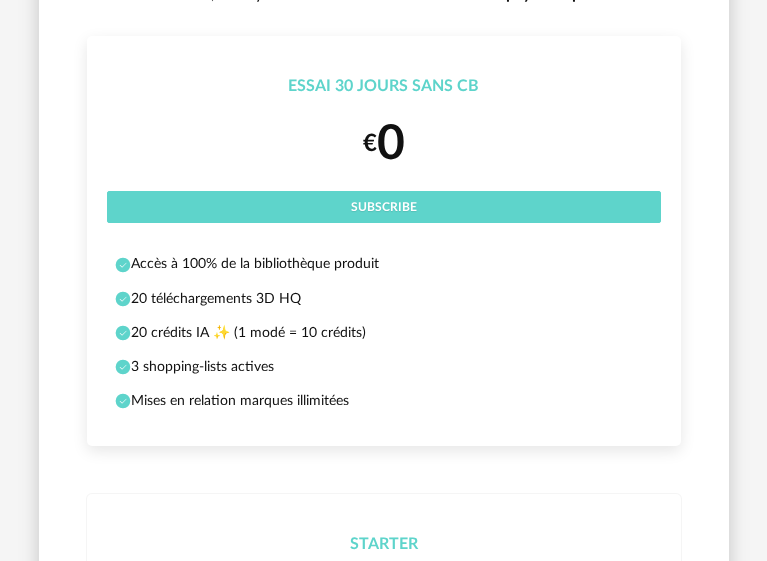 scroll, scrollTop: 200, scrollLeft: 0, axis: vertical 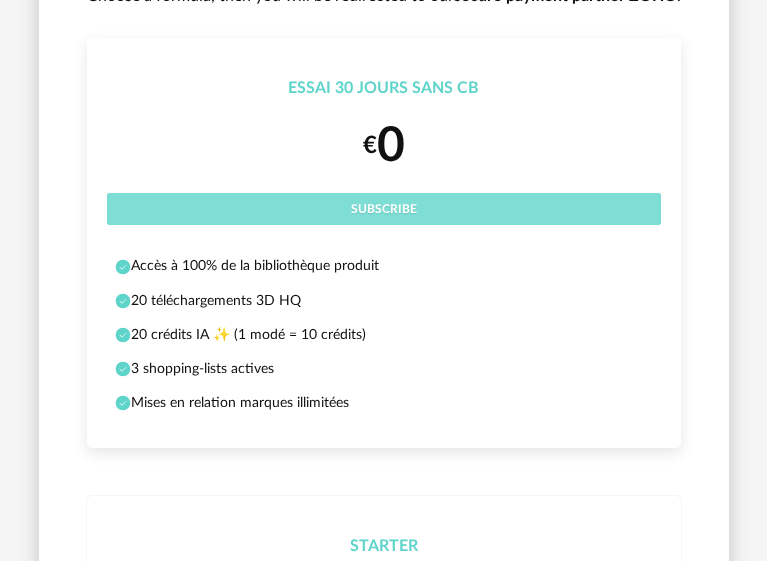 click on "Subscribe" at bounding box center (384, 209) 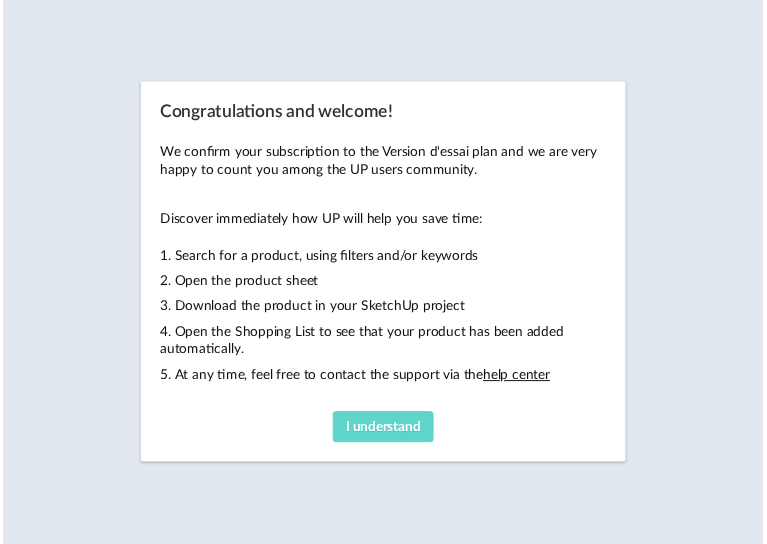 scroll, scrollTop: 0, scrollLeft: 0, axis: both 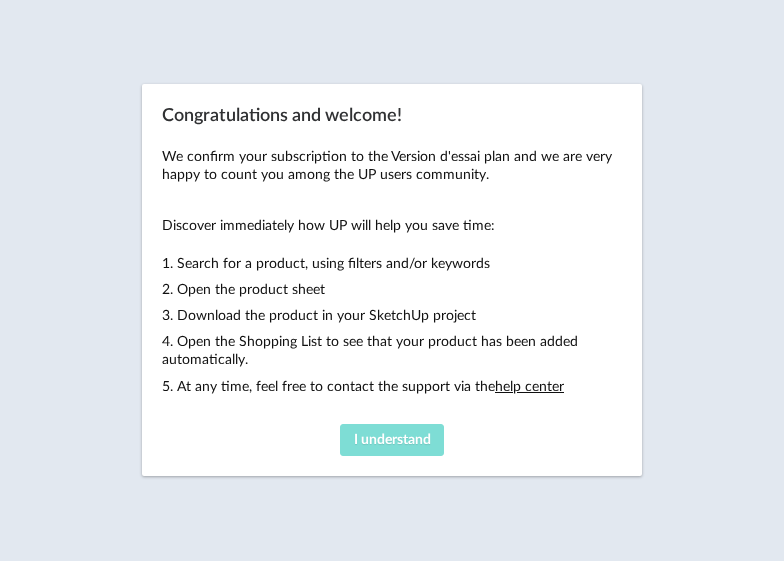 click on "I understand" at bounding box center [392, 440] 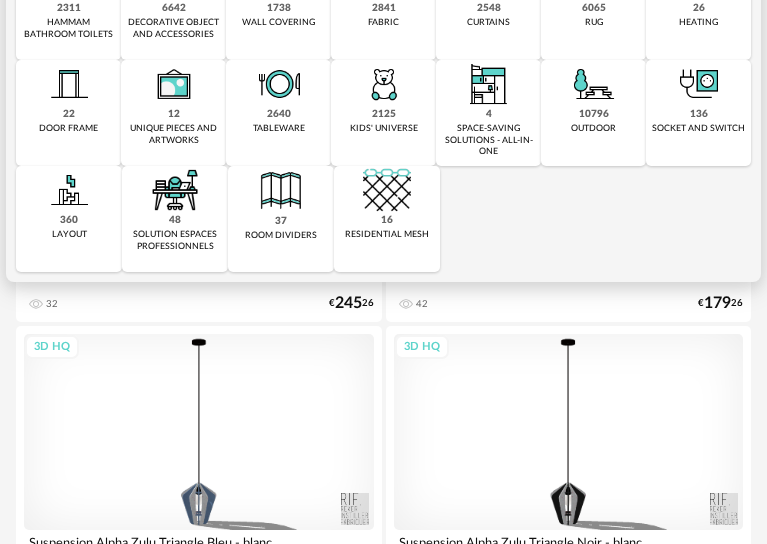 scroll, scrollTop: 0, scrollLeft: 0, axis: both 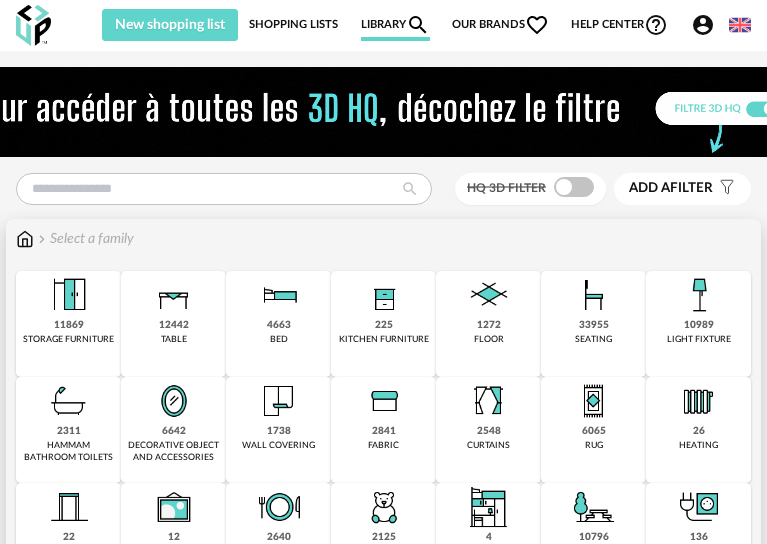 click on "4663" at bounding box center [279, 325] 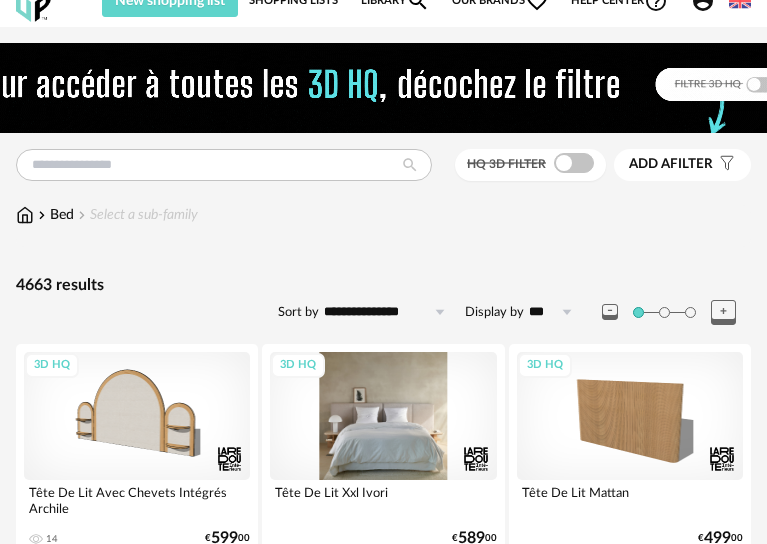 scroll, scrollTop: 0, scrollLeft: 0, axis: both 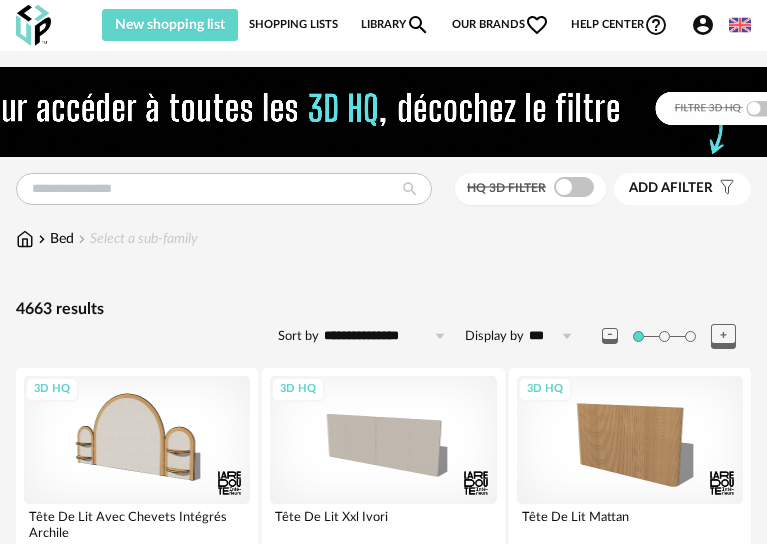 click on "**********" at bounding box center (388, 336) 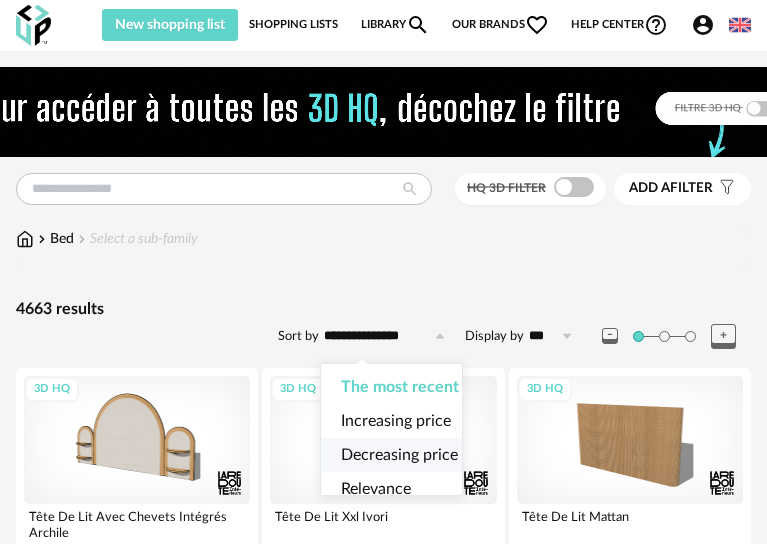 click on "Decreasing price" at bounding box center (399, 455) 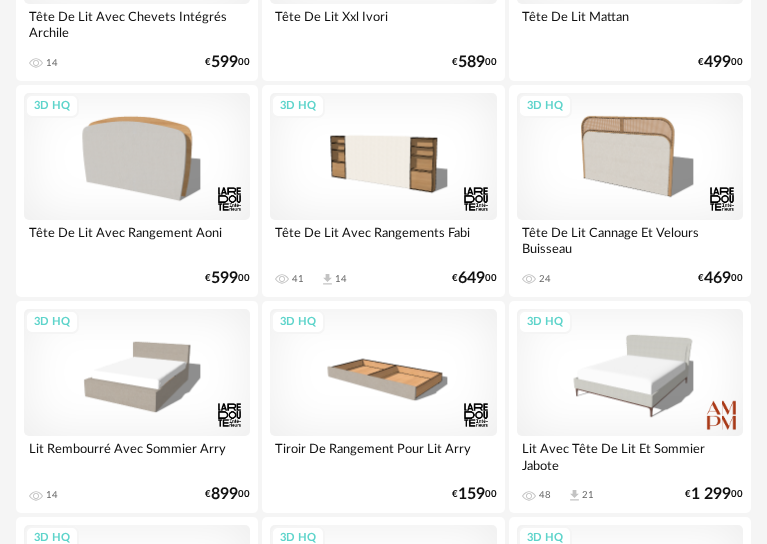 scroll, scrollTop: 0, scrollLeft: 0, axis: both 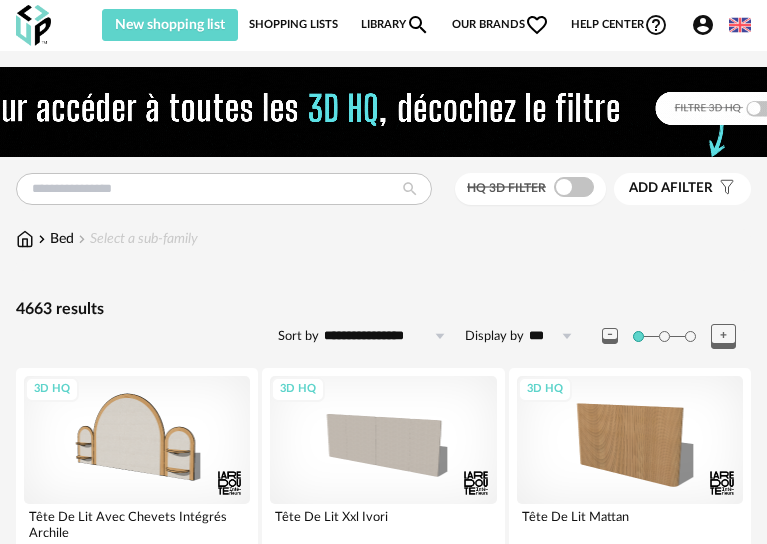 click on "**********" at bounding box center (388, 336) 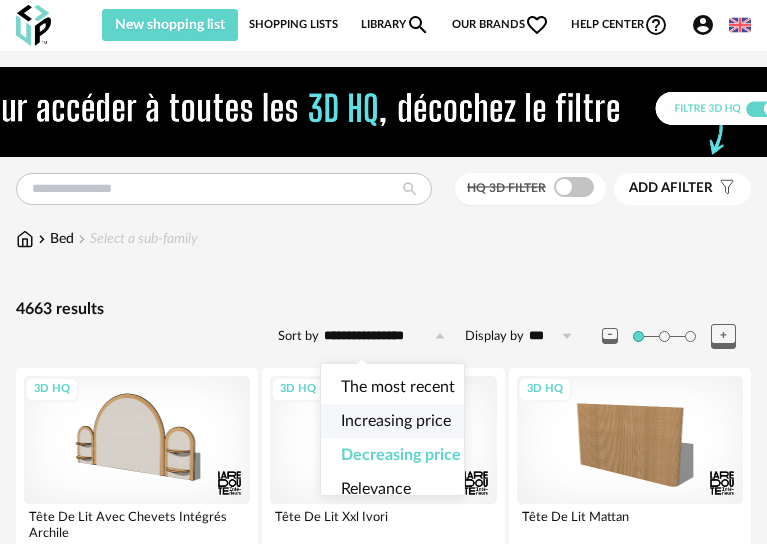 click on "Increasing price" at bounding box center (396, 421) 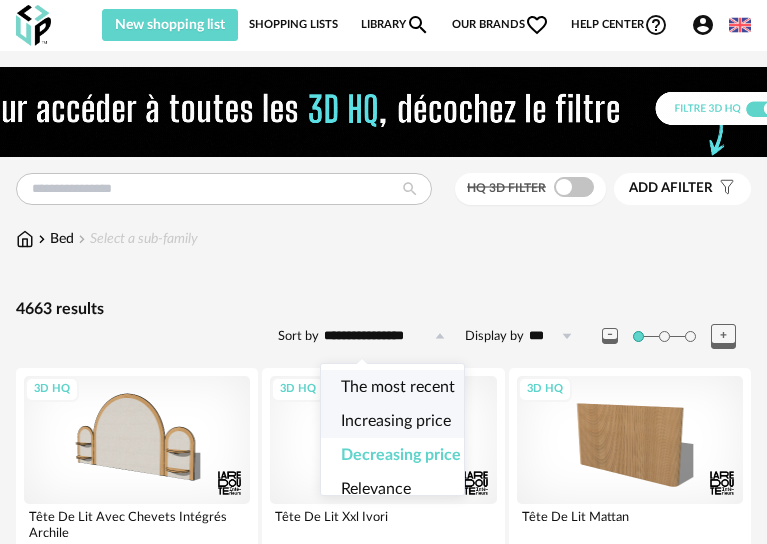 type on "**********" 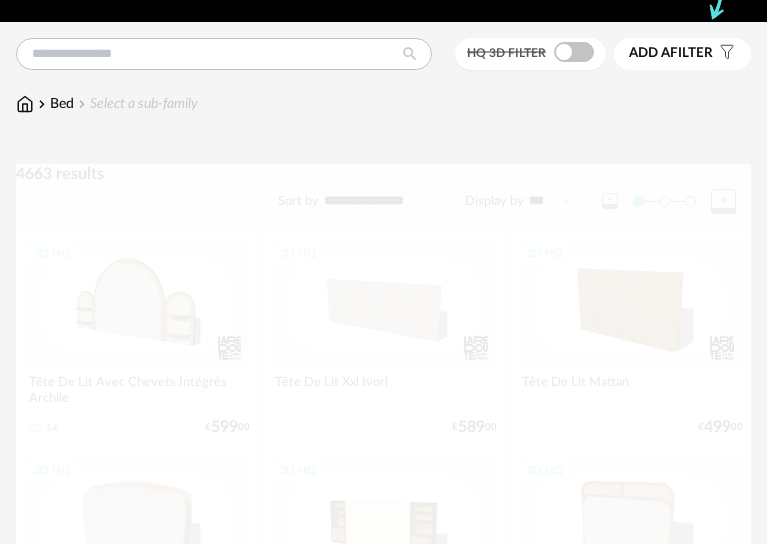 scroll, scrollTop: 200, scrollLeft: 0, axis: vertical 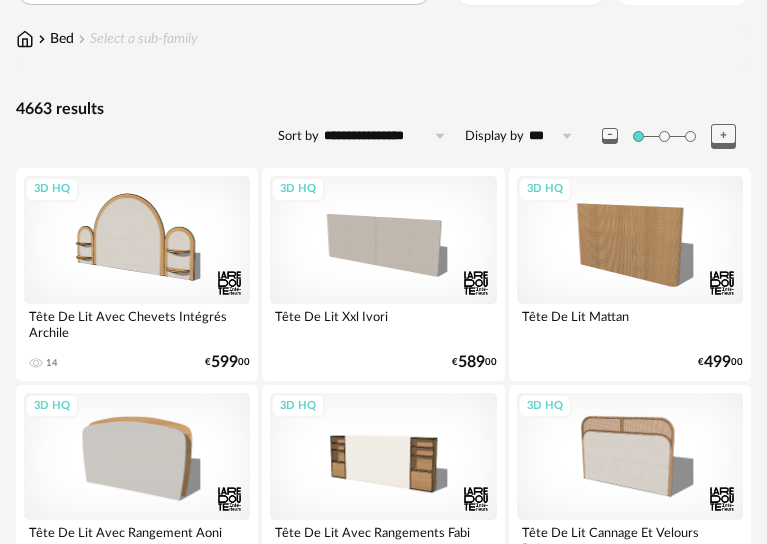 click on "Display by" at bounding box center [494, 136] 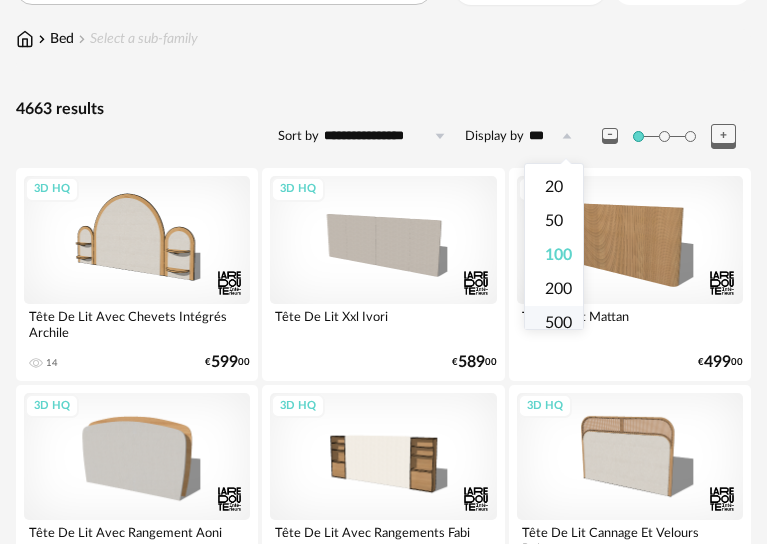 click on "500" at bounding box center (558, 323) 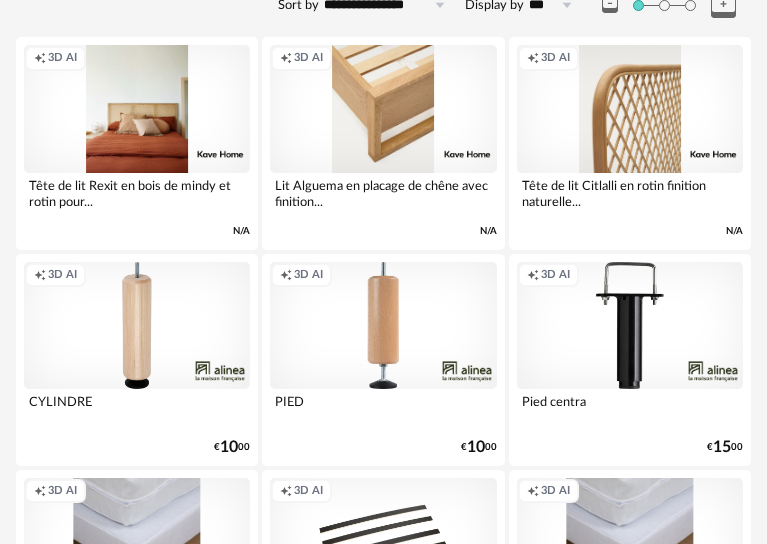 scroll, scrollTop: 300, scrollLeft: 0, axis: vertical 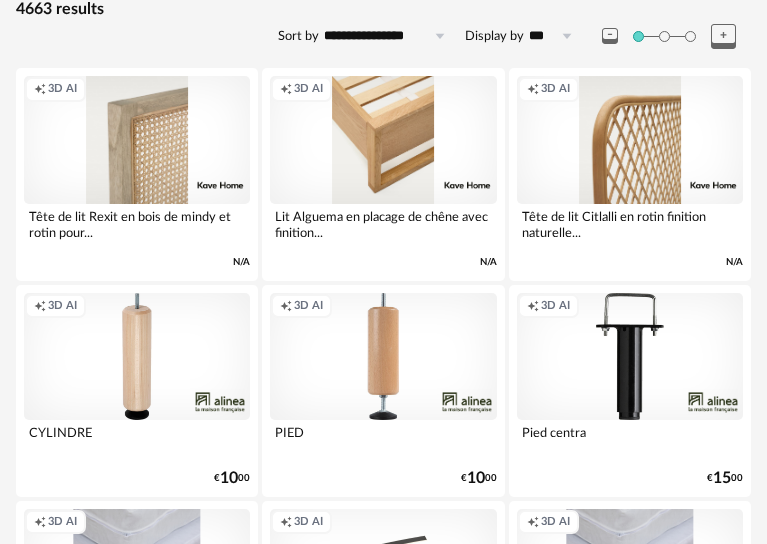 click on "Creation icon   3D AI" at bounding box center (137, 139) 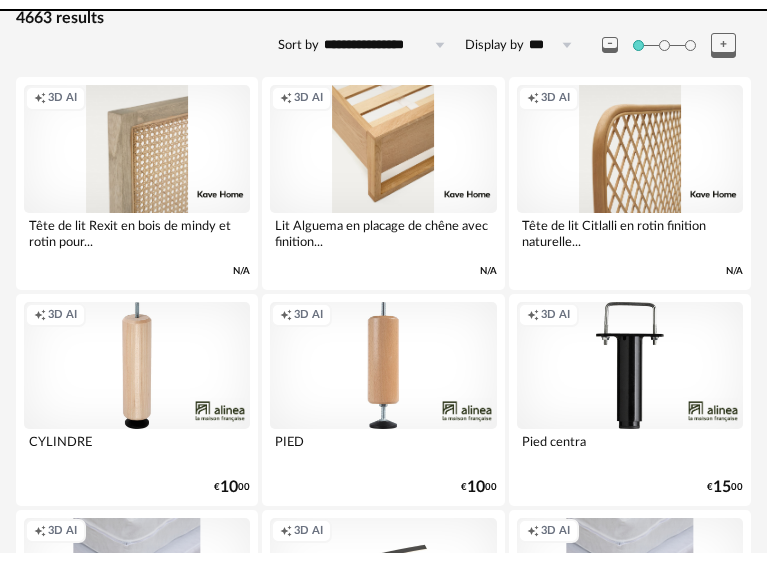 scroll, scrollTop: 0, scrollLeft: 0, axis: both 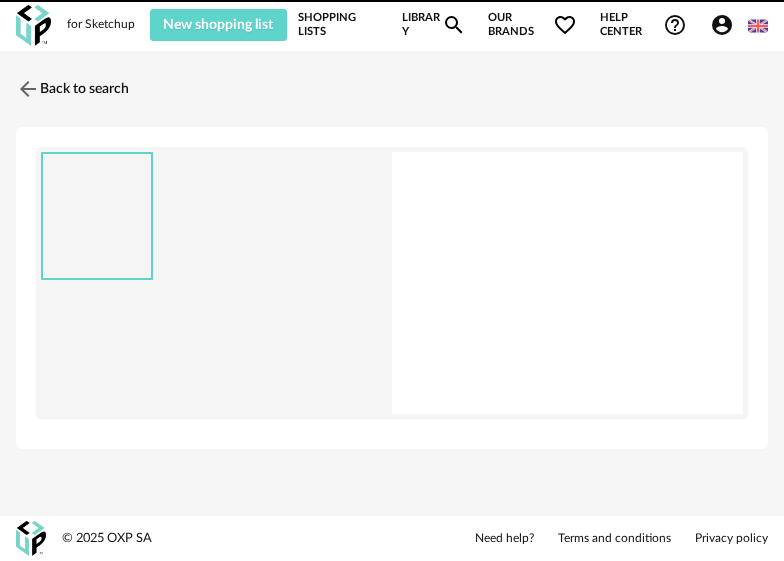 click at bounding box center [214, 216] 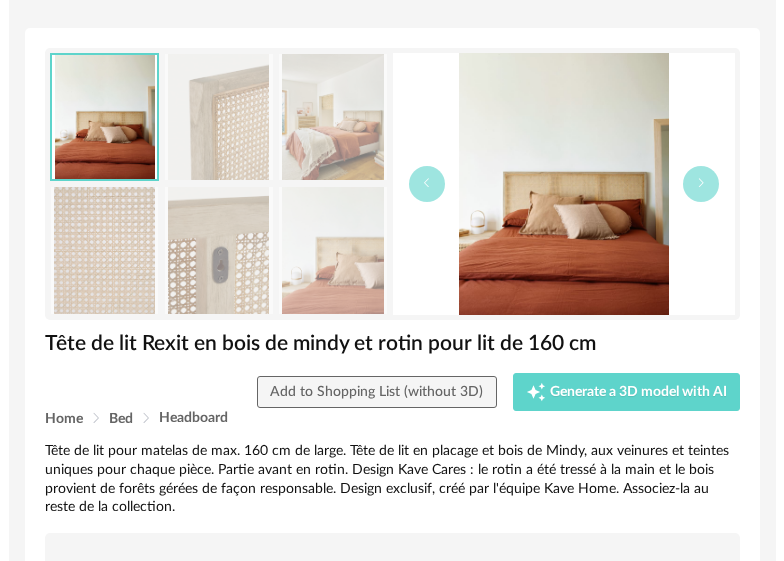 scroll, scrollTop: 100, scrollLeft: 0, axis: vertical 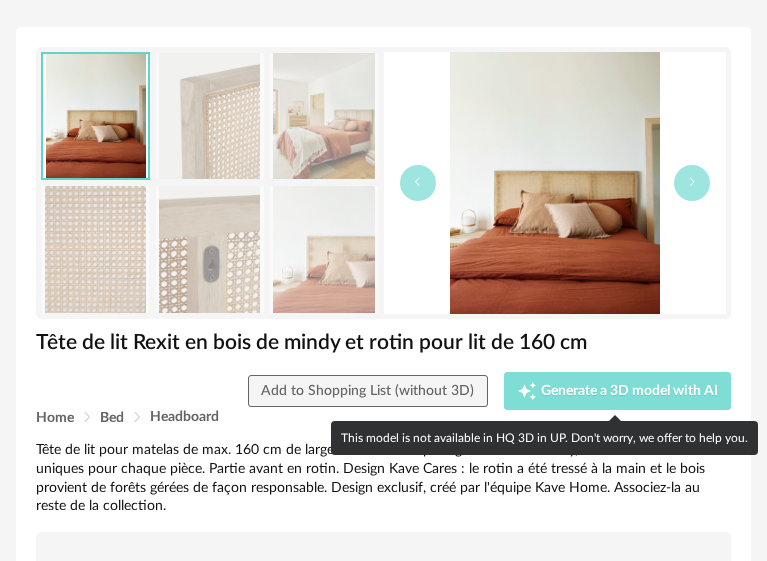 click on "Creation icon
Generate a 3D model with AI" at bounding box center (618, 391) 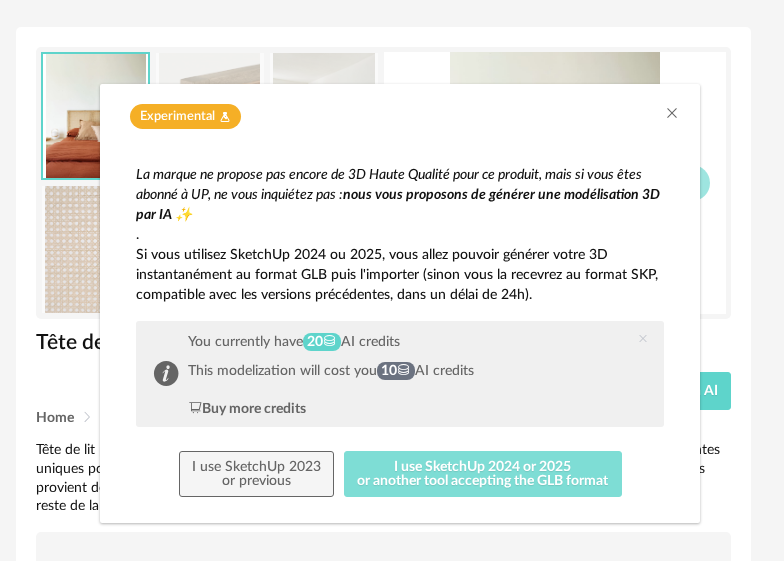 click on "I use SketchUp 2024 or 2025 or another tool accepting the GLB format" at bounding box center (483, 474) 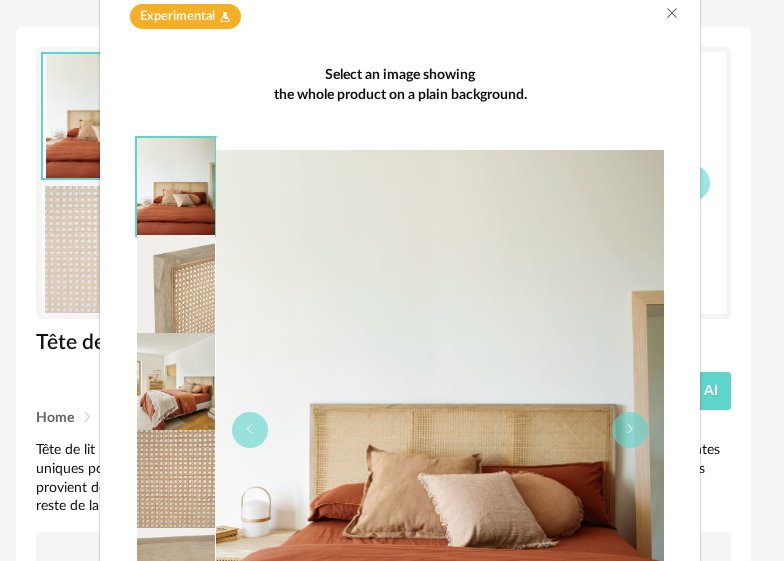 scroll, scrollTop: 205, scrollLeft: 0, axis: vertical 